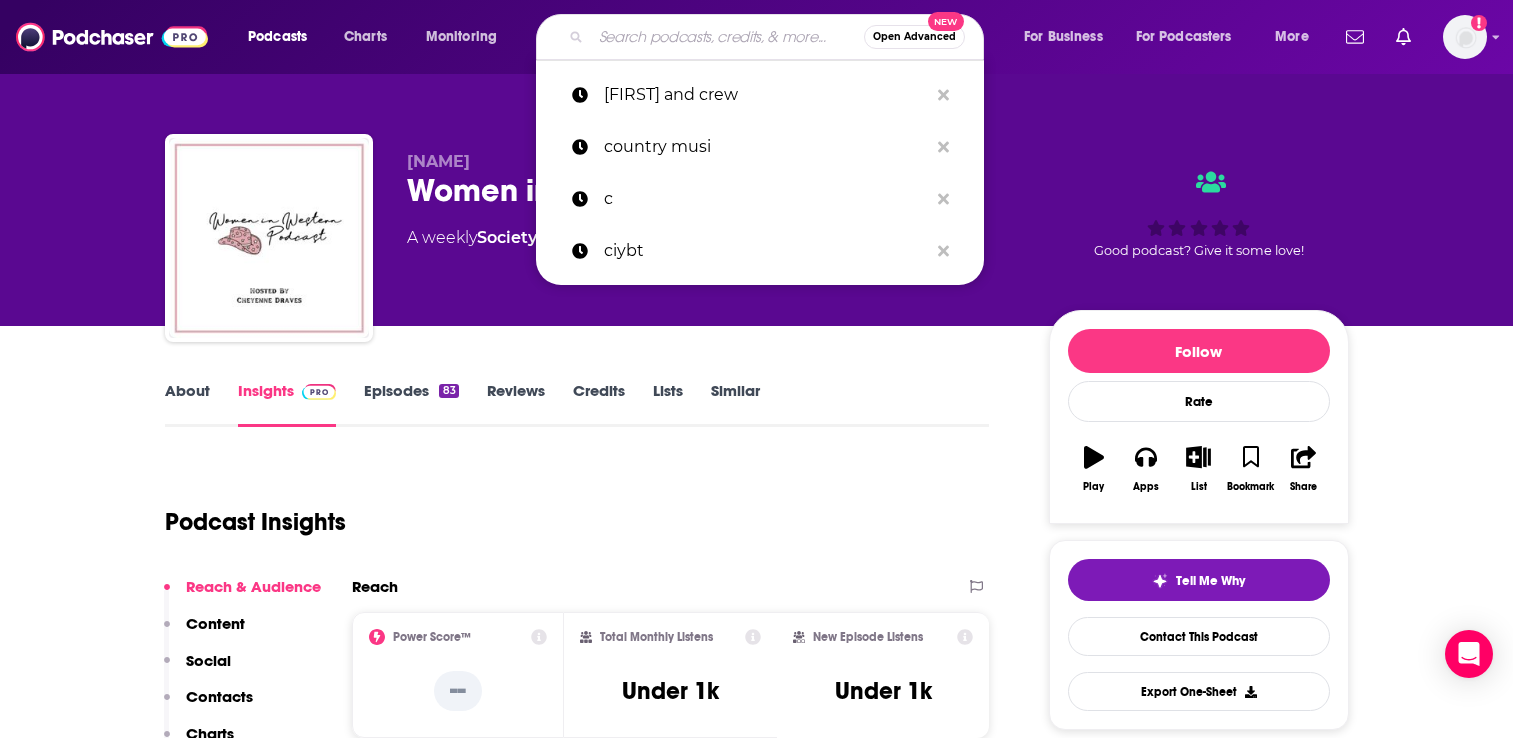 scroll, scrollTop: 0, scrollLeft: 0, axis: both 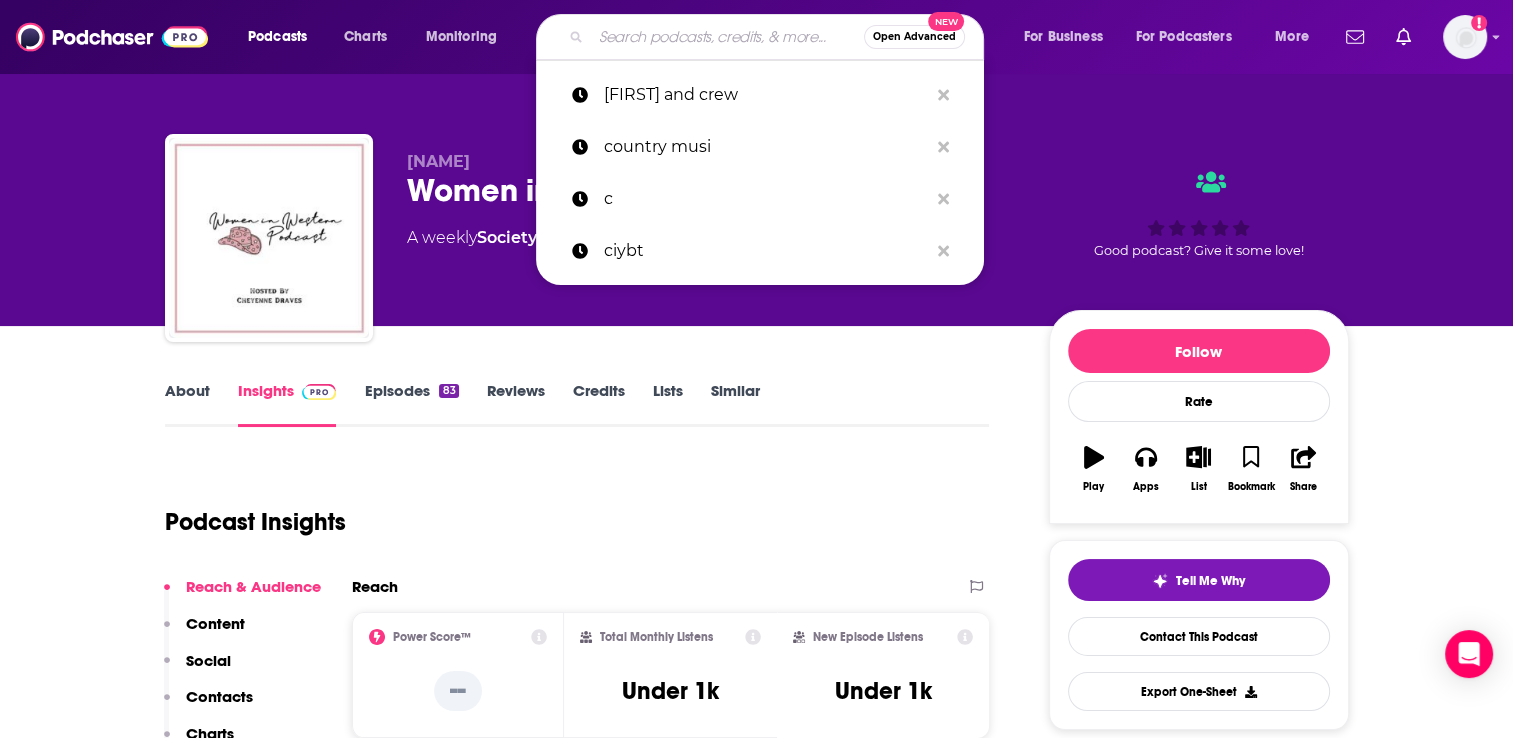 type on "Dirt Diaries" 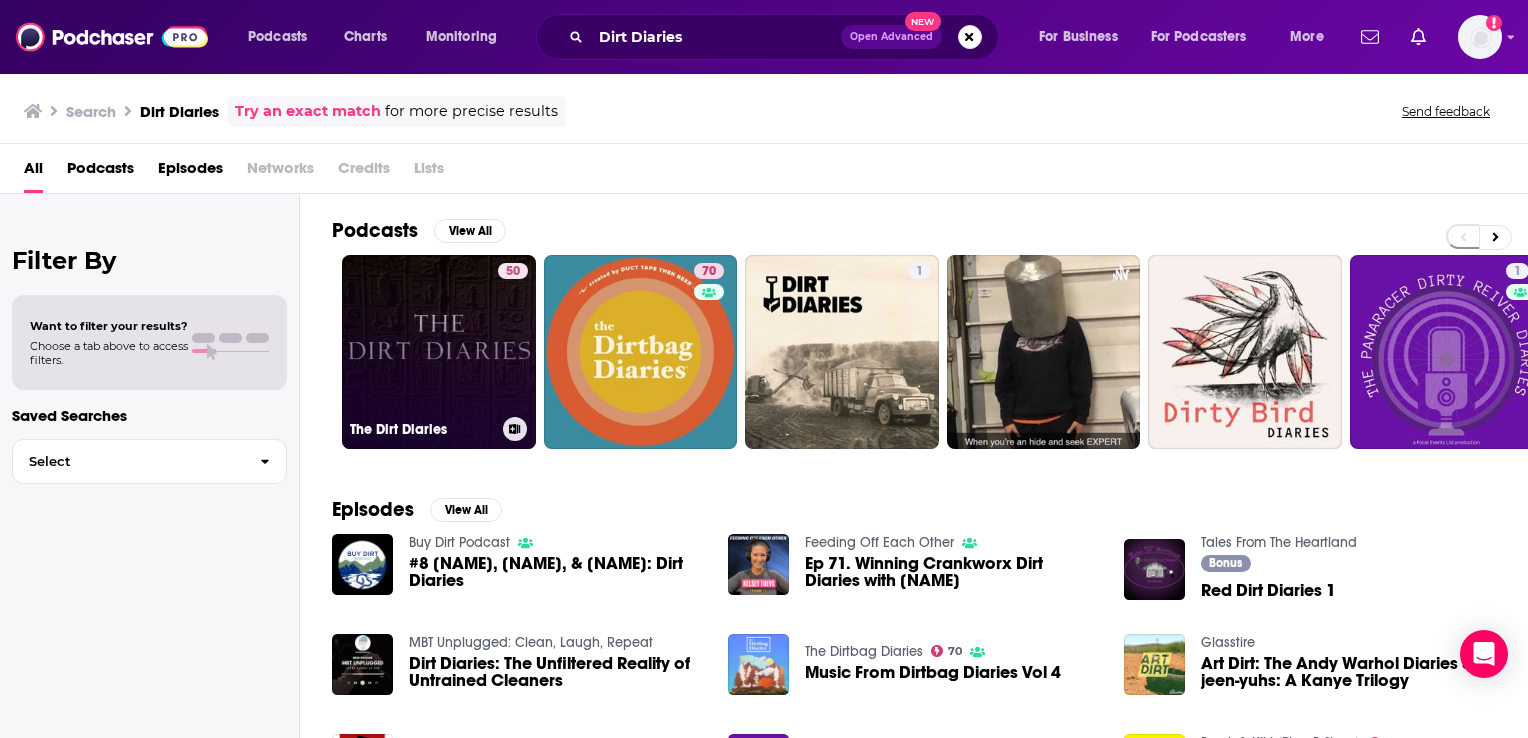 click on "50 The Dirt Diaries" at bounding box center (439, 352) 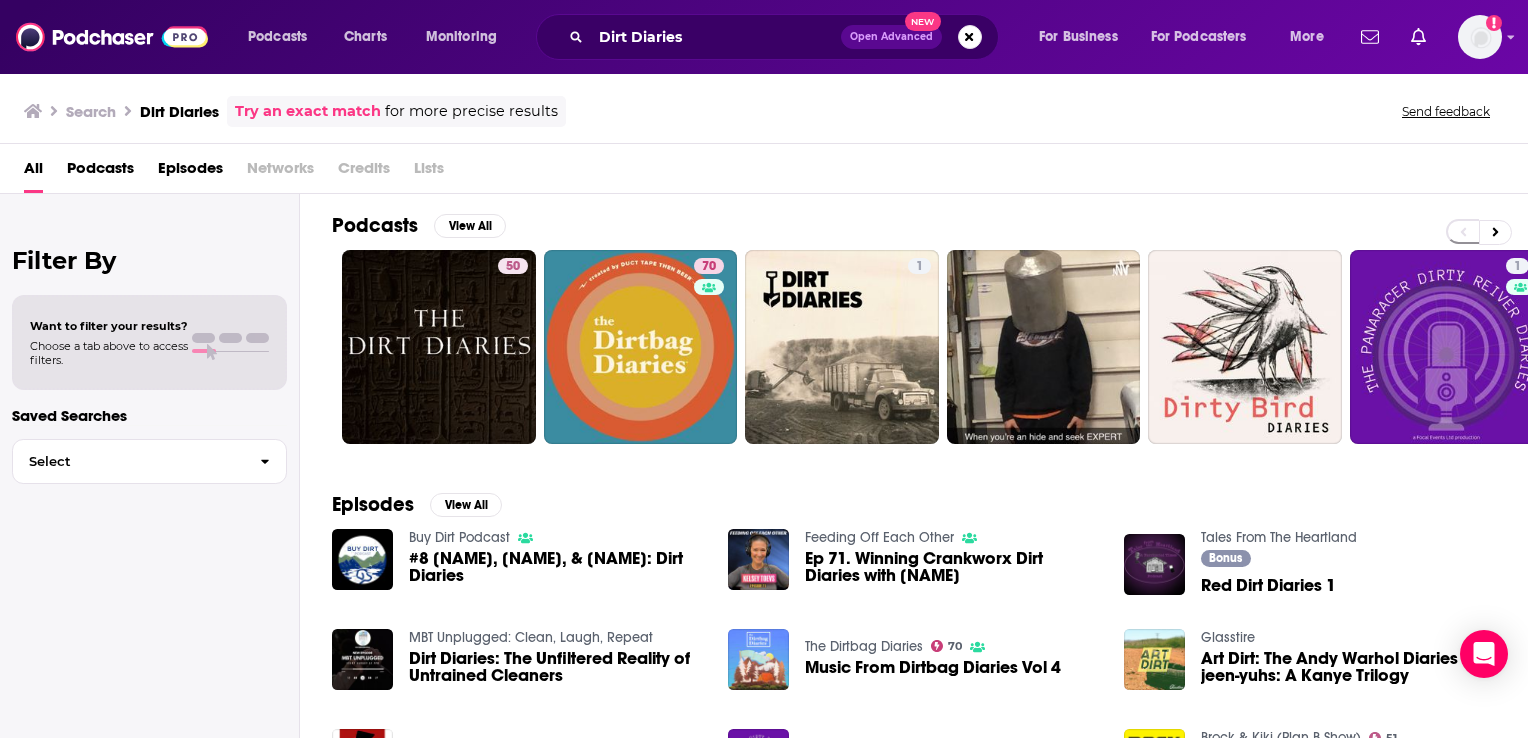 scroll, scrollTop: 0, scrollLeft: 0, axis: both 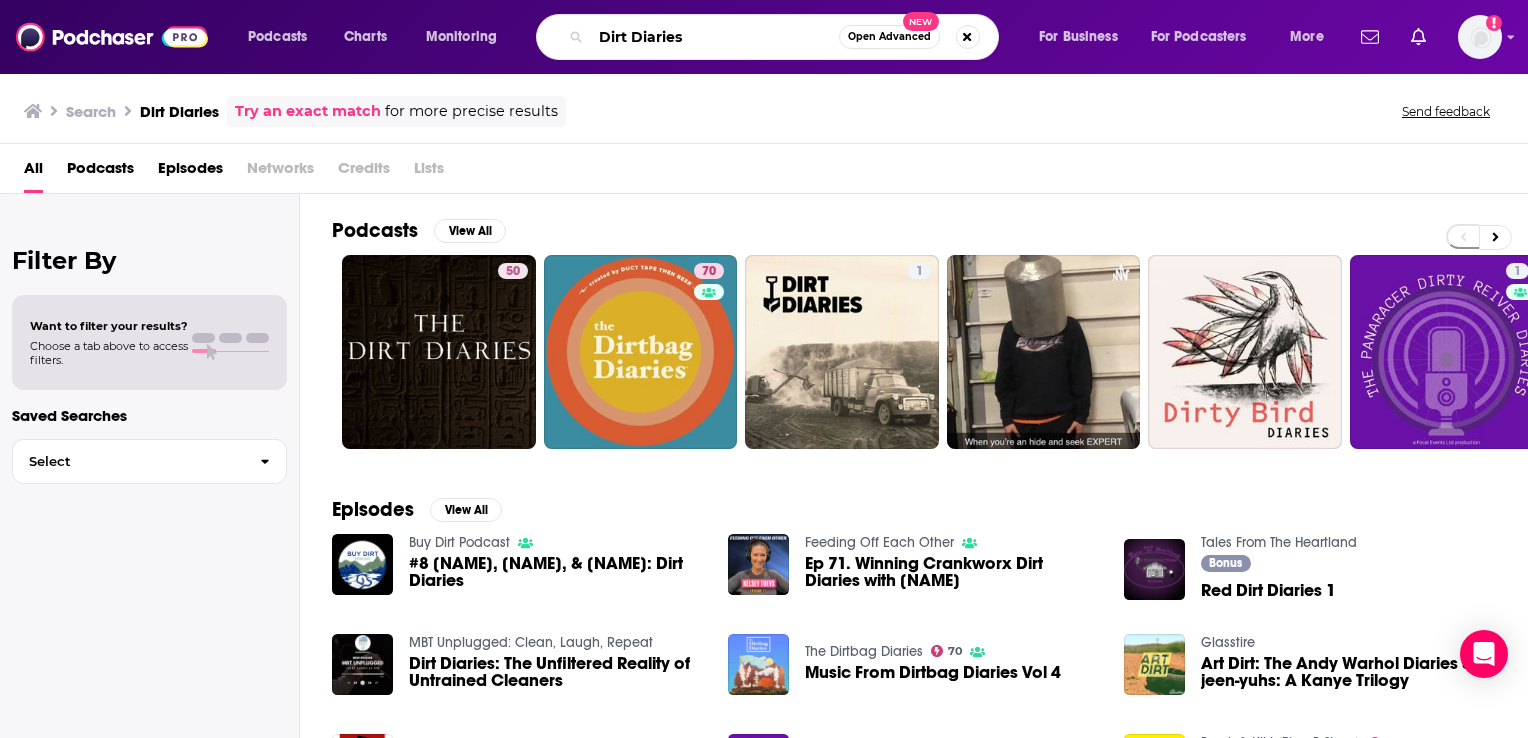 click on "Dirt Diaries" at bounding box center [715, 37] 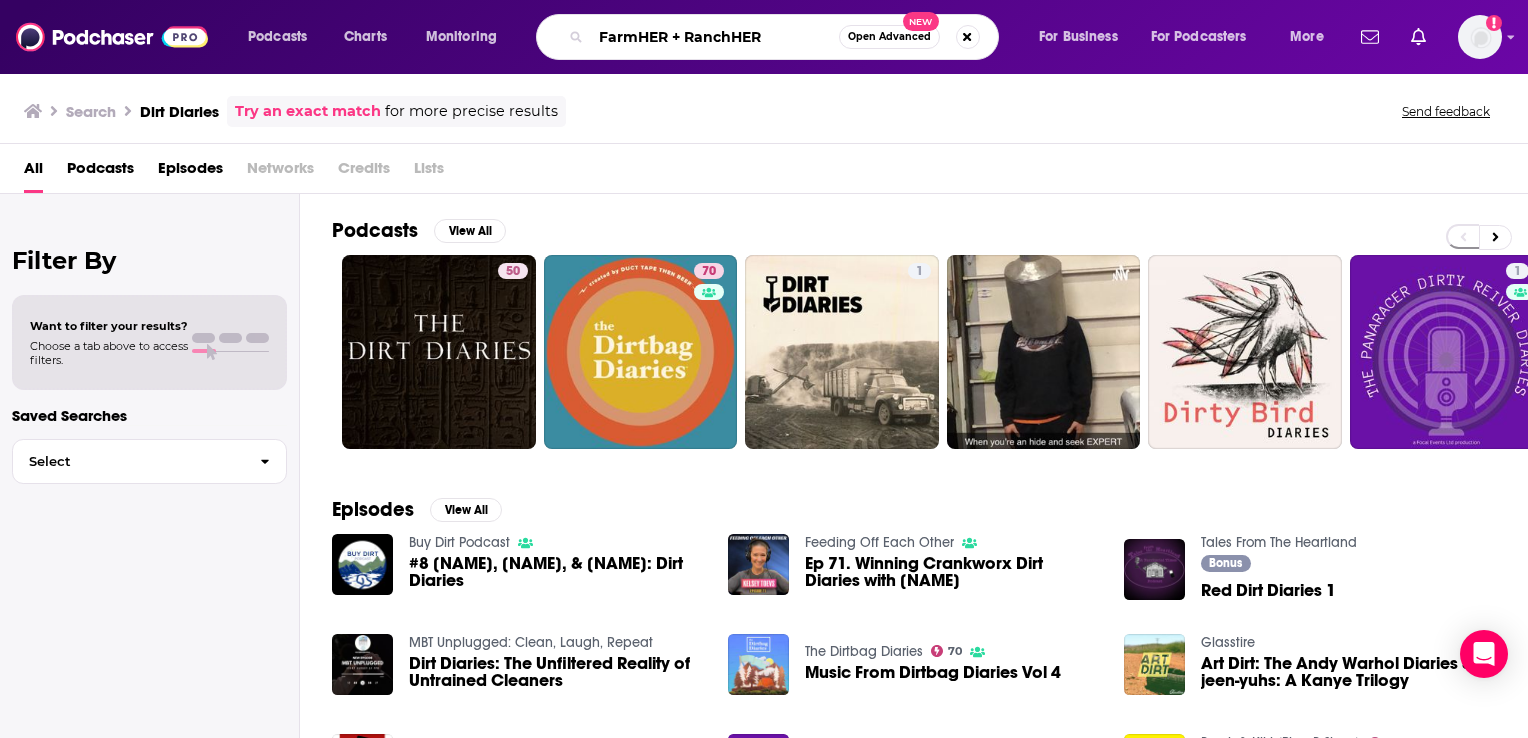 type on "FarmHER + RanchHER" 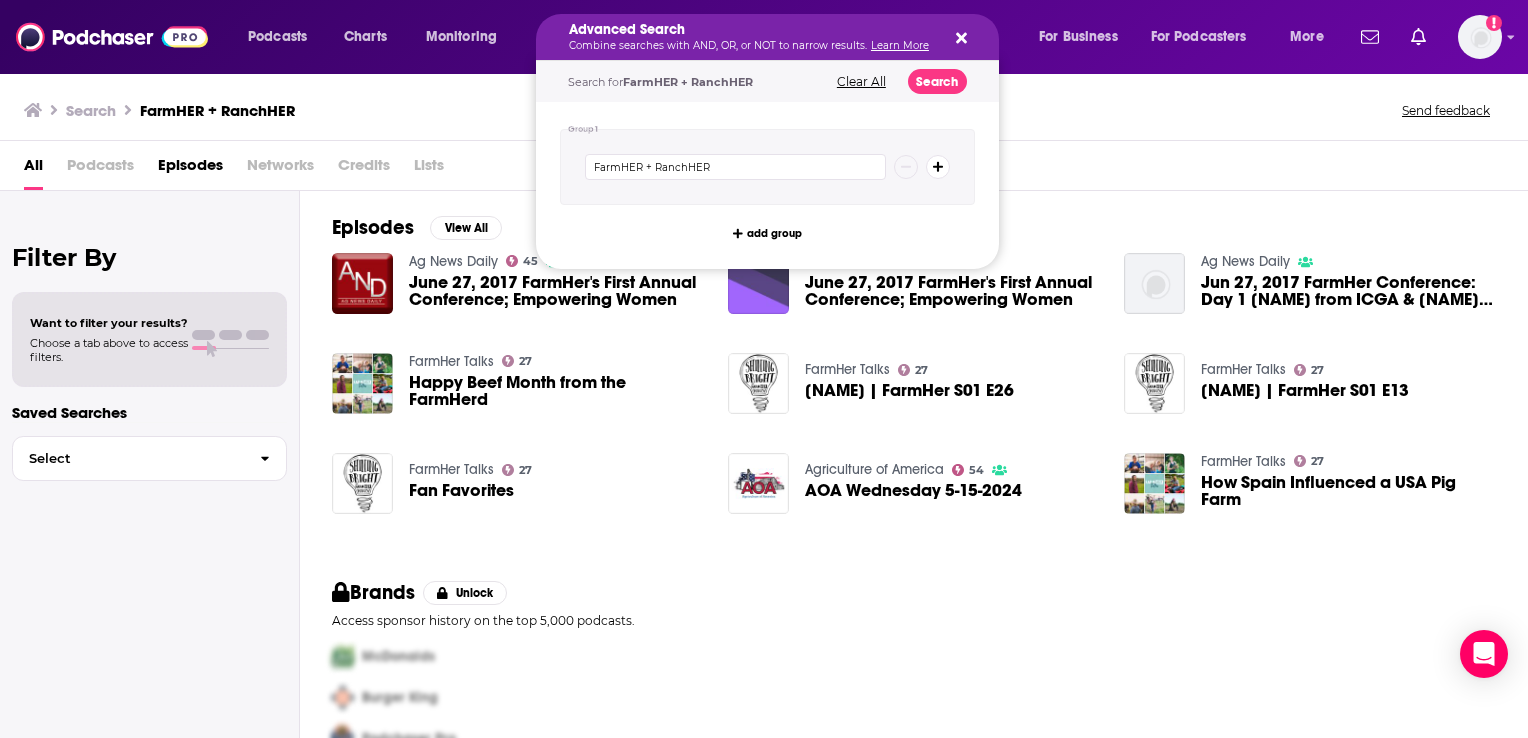 click on "Podcasts Charts Monitoring Advanced Search Combine searches with AND, OR, or NOT to narrow results. Learn More Search for  FarmHER + RanchHER Clear All Search Group  1 FarmHER + RanchHER add group For Business For Podcasters More Add a profile image" at bounding box center [764, 37] 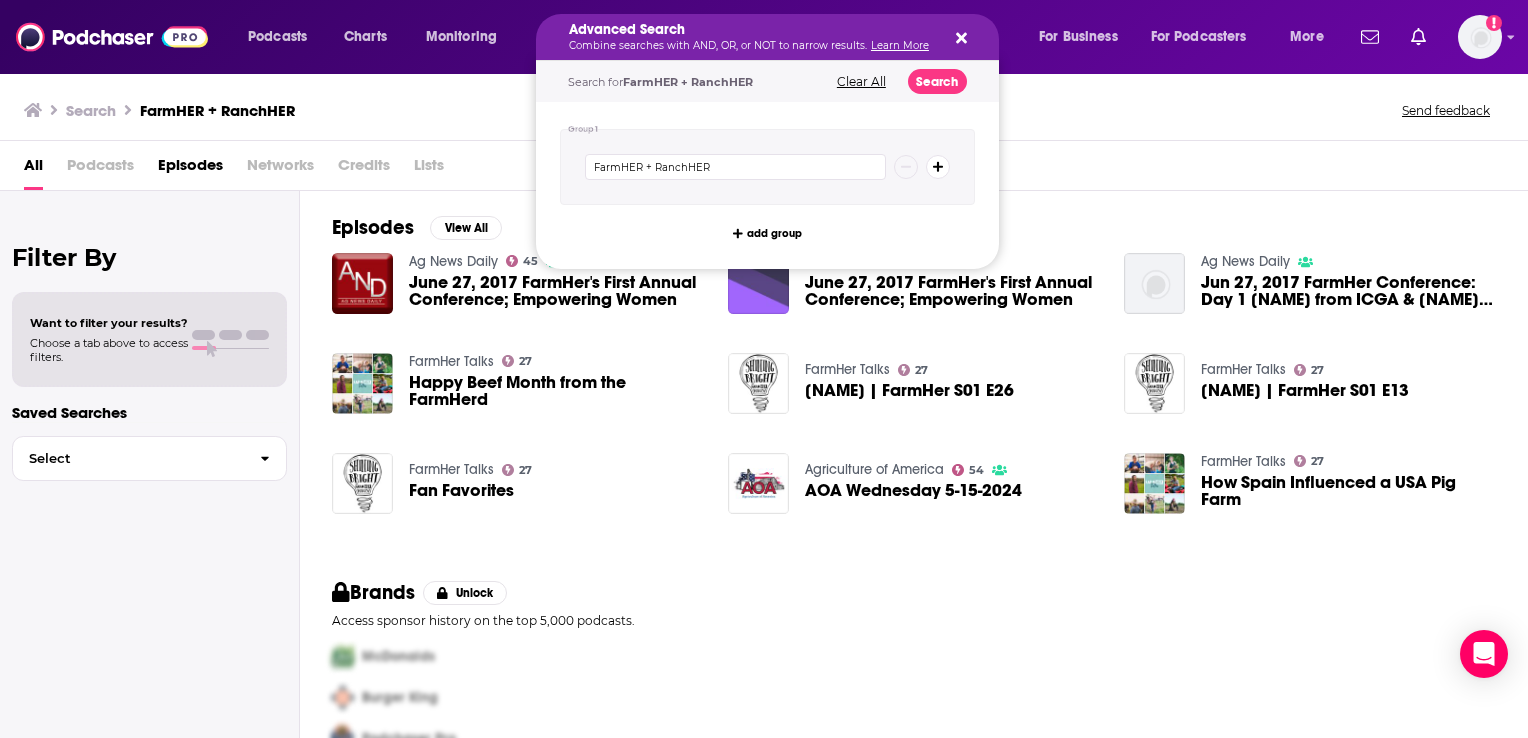 drag, startPoint x: 791, startPoint y: 43, endPoint x: 704, endPoint y: 63, distance: 89.26926 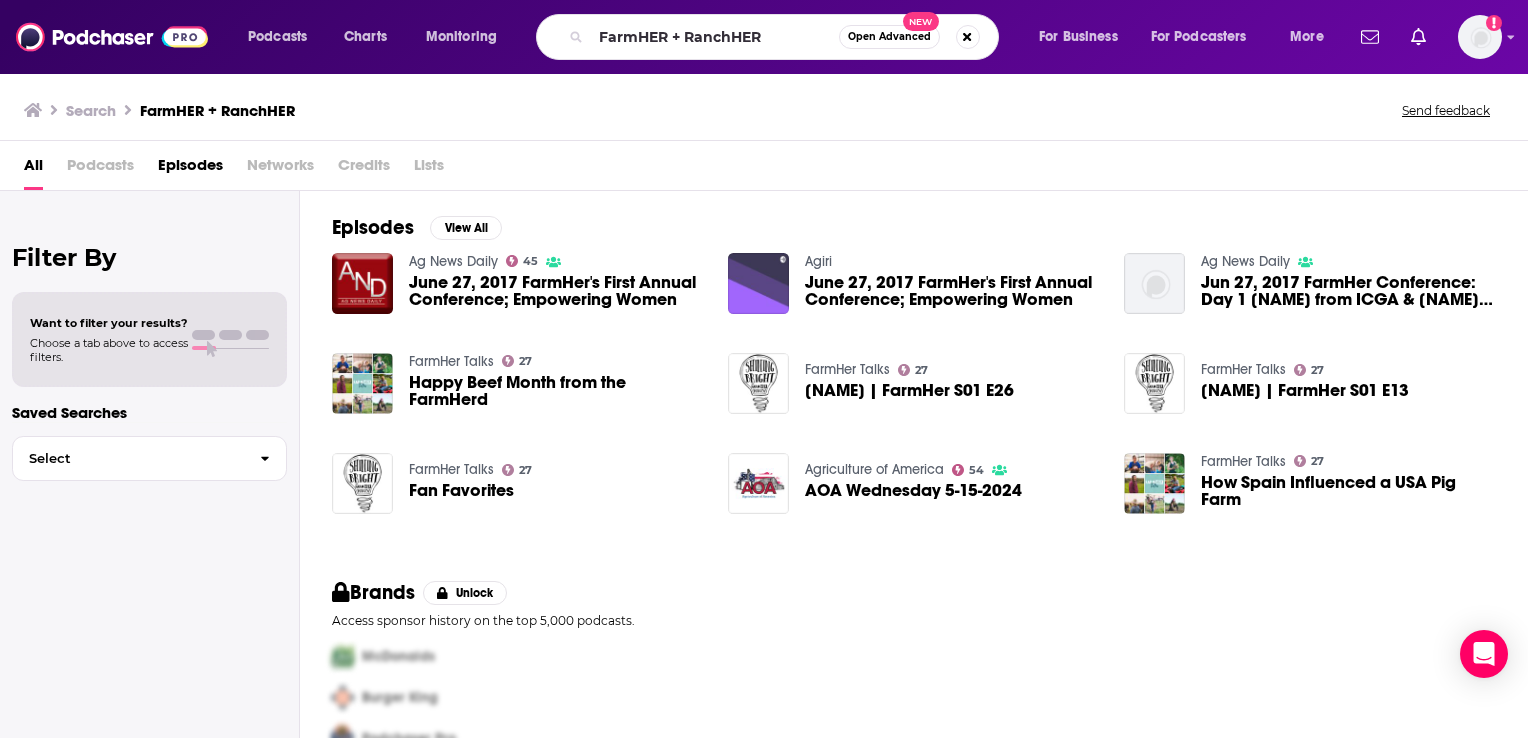click on "FarmHER + RanchHER Open Advanced New" at bounding box center (786, 37) 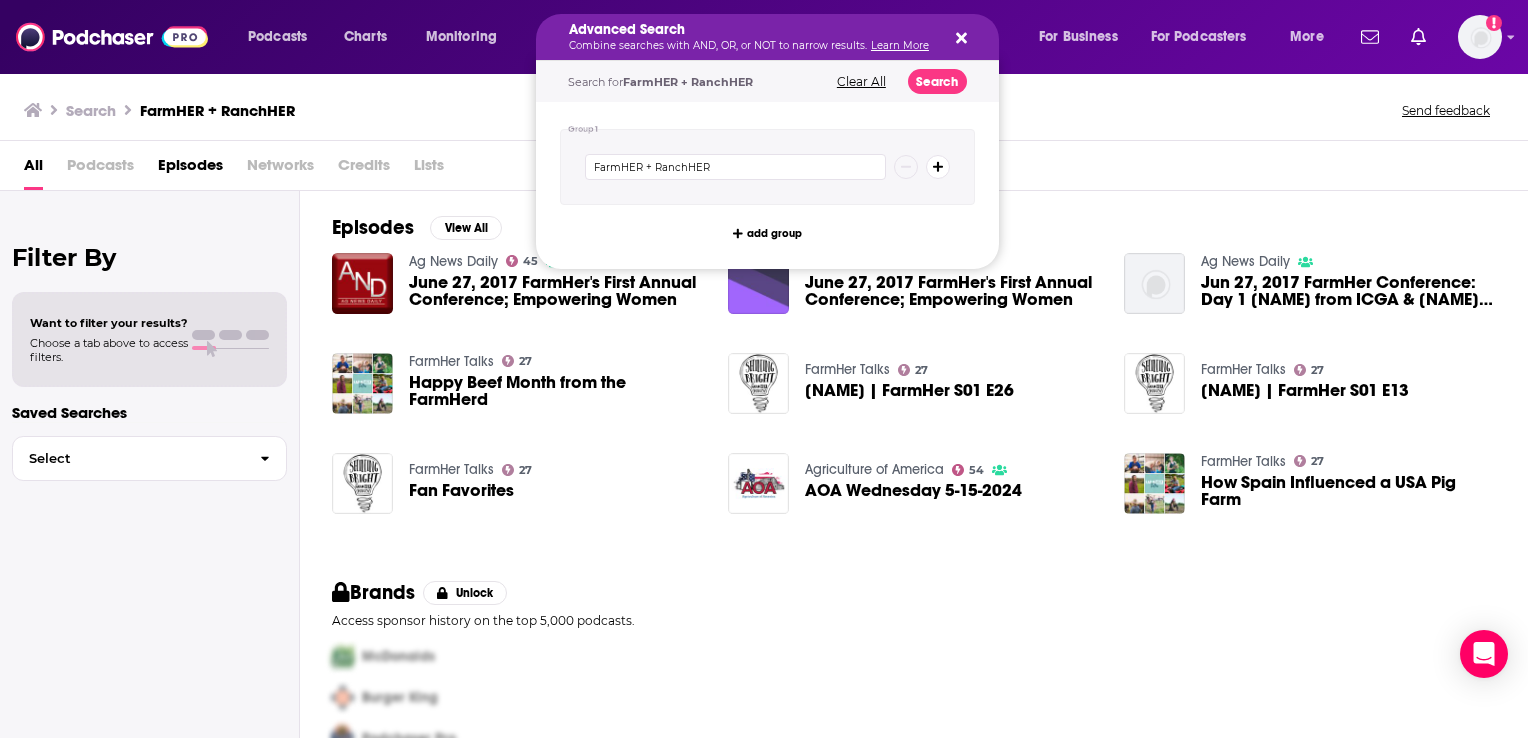 drag, startPoint x: 763, startPoint y: 44, endPoint x: 730, endPoint y: 58, distance: 35.846897 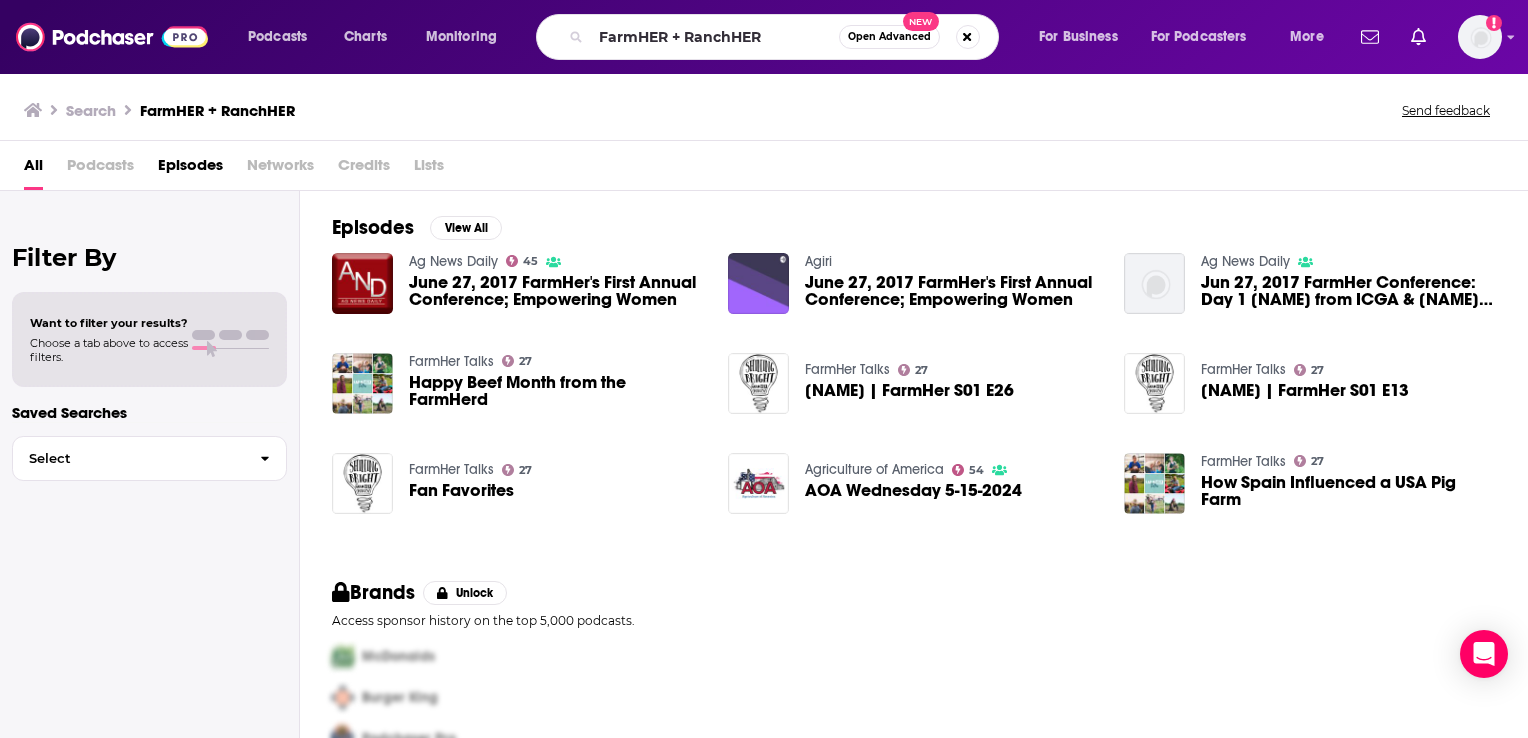 click on "Podcasts Charts Monitoring FarmHER + RanchHER Open Advanced New For Business For Podcasters More Add a profile image" at bounding box center (764, 37) 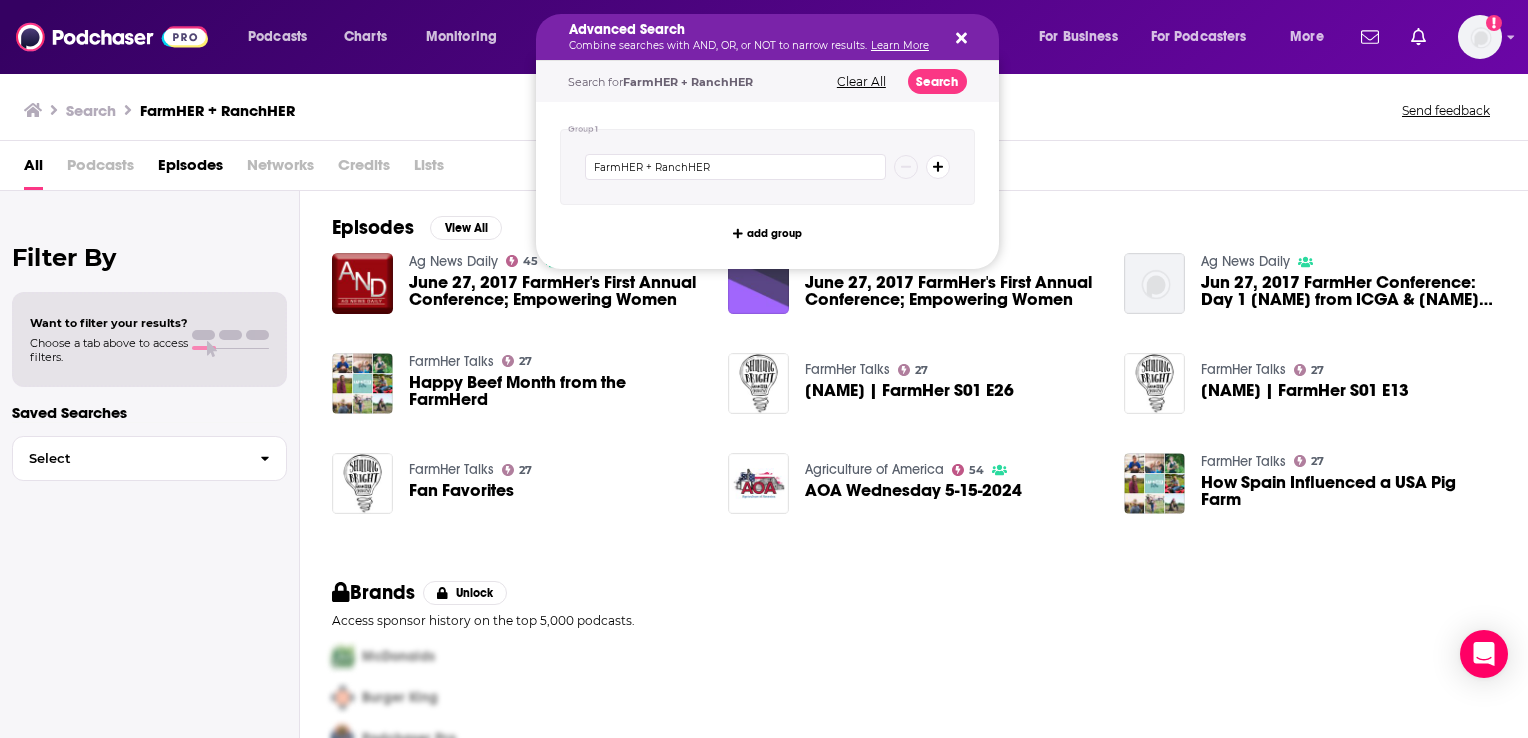 drag, startPoint x: 641, startPoint y: 37, endPoint x: 657, endPoint y: 37, distance: 16 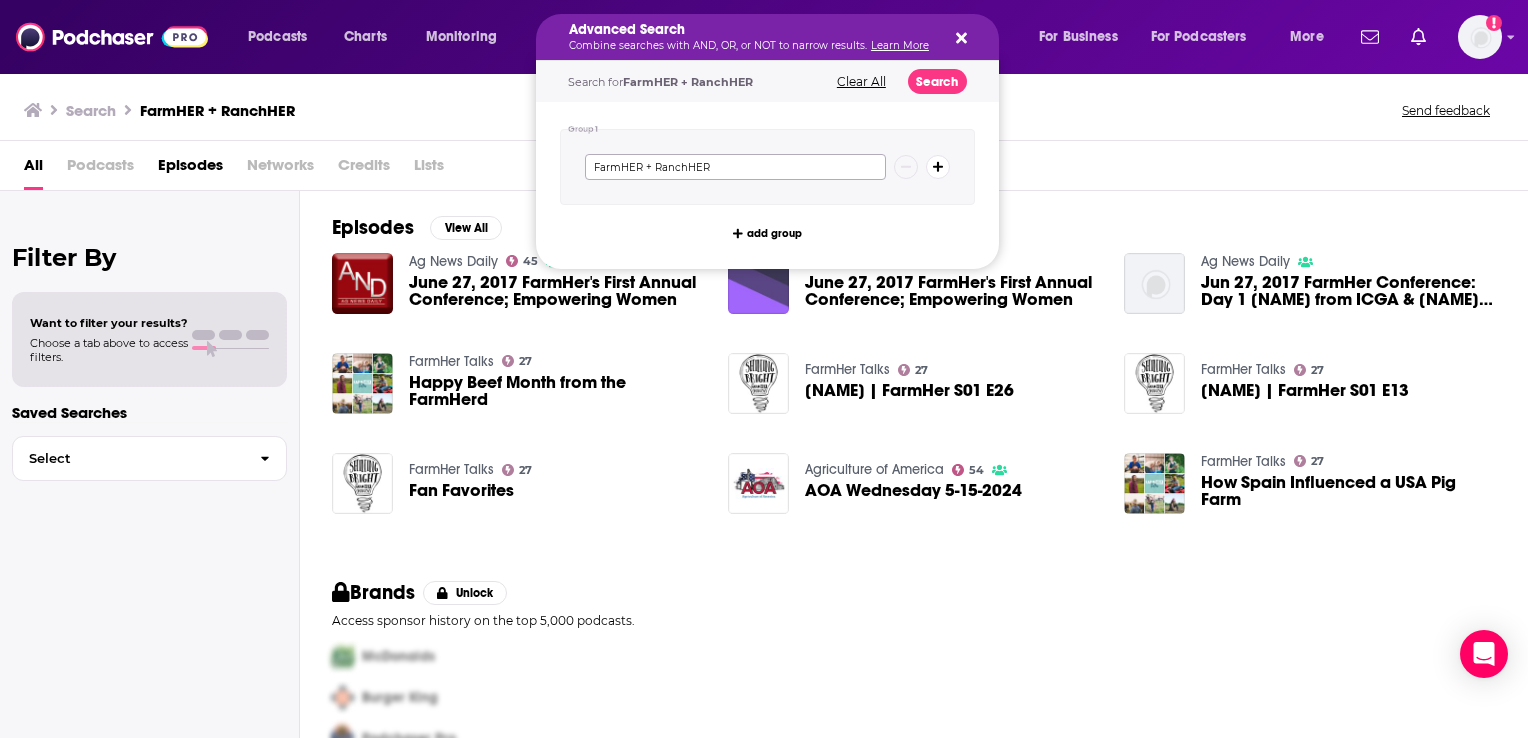 drag, startPoint x: 728, startPoint y: 165, endPoint x: 641, endPoint y: 179, distance: 88.11924 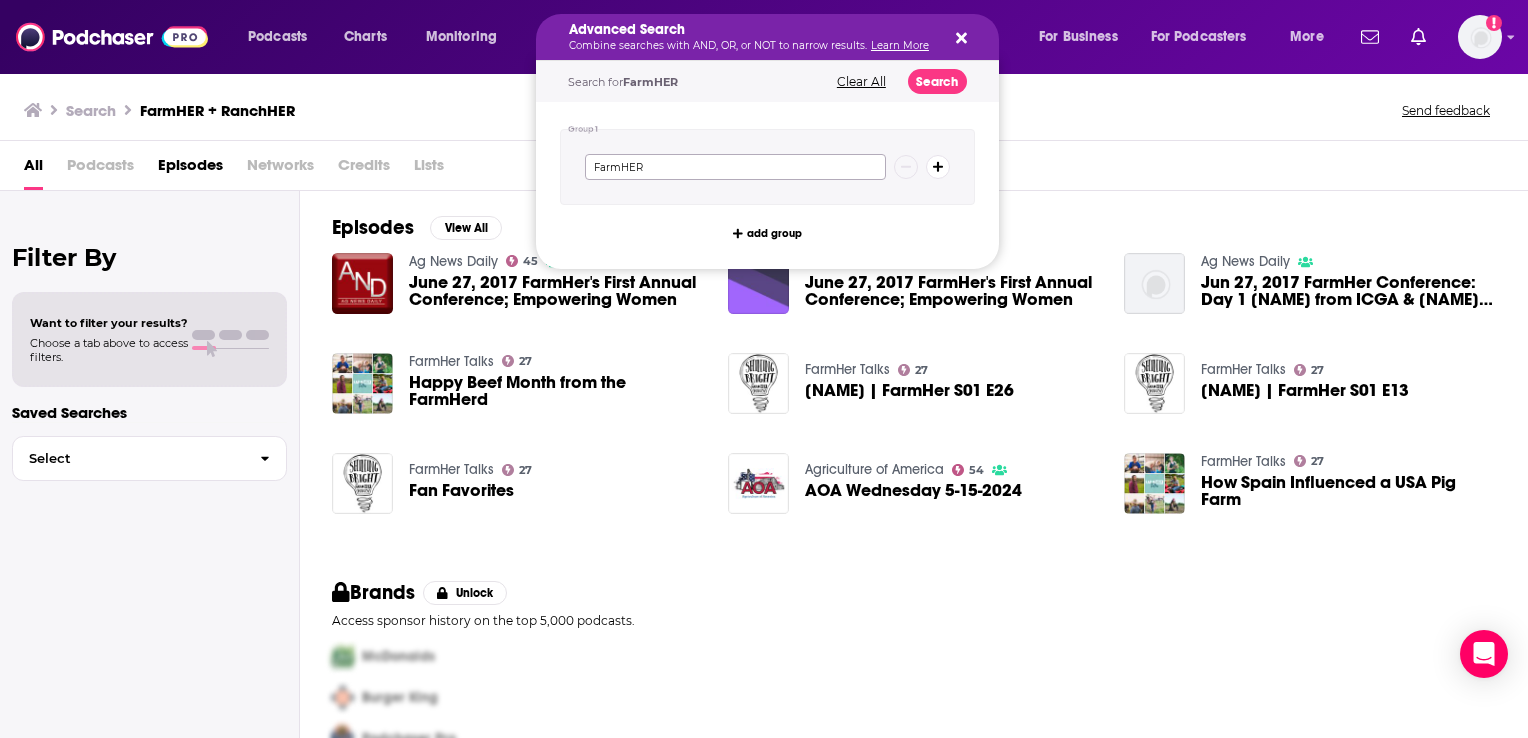 type on "FarmHER" 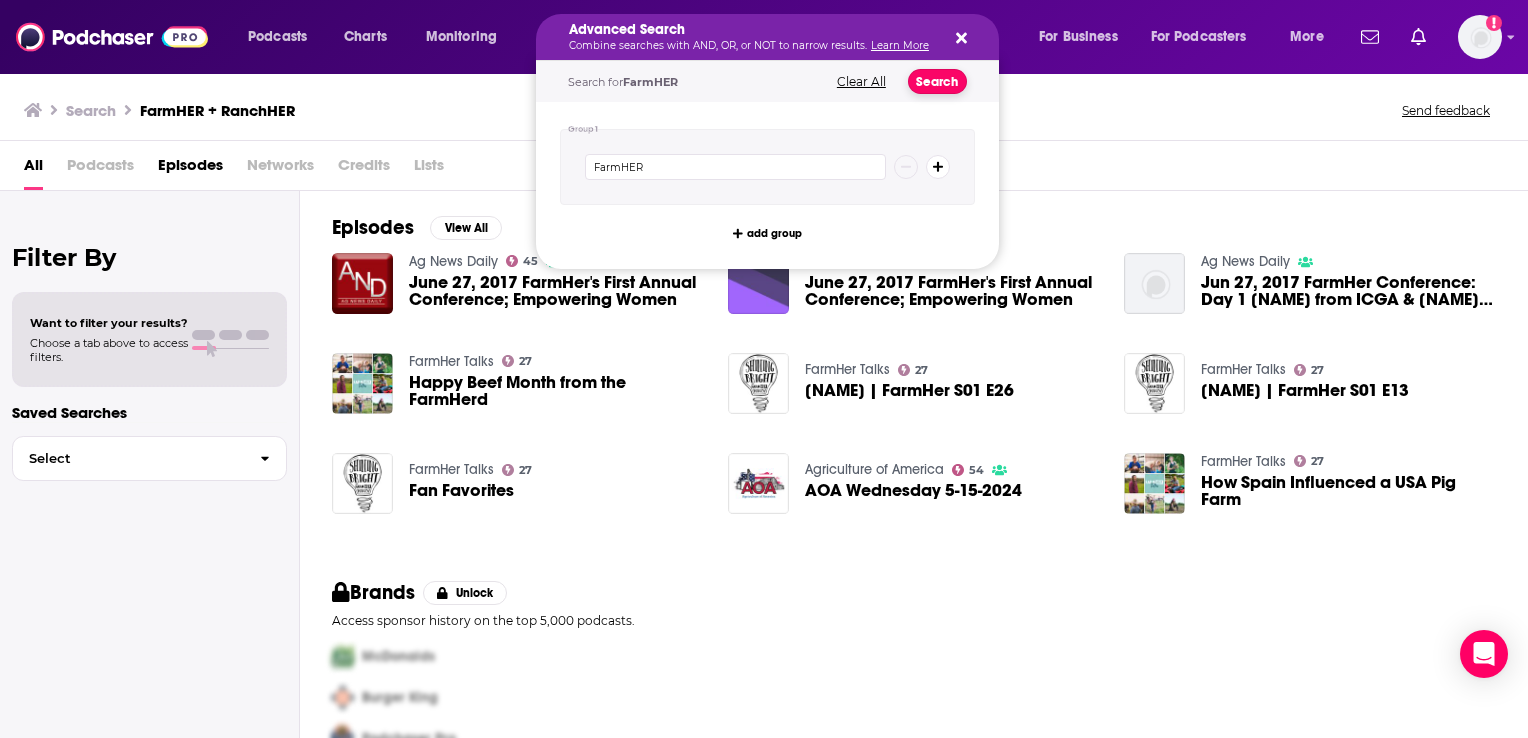 click on "Search" at bounding box center (937, 81) 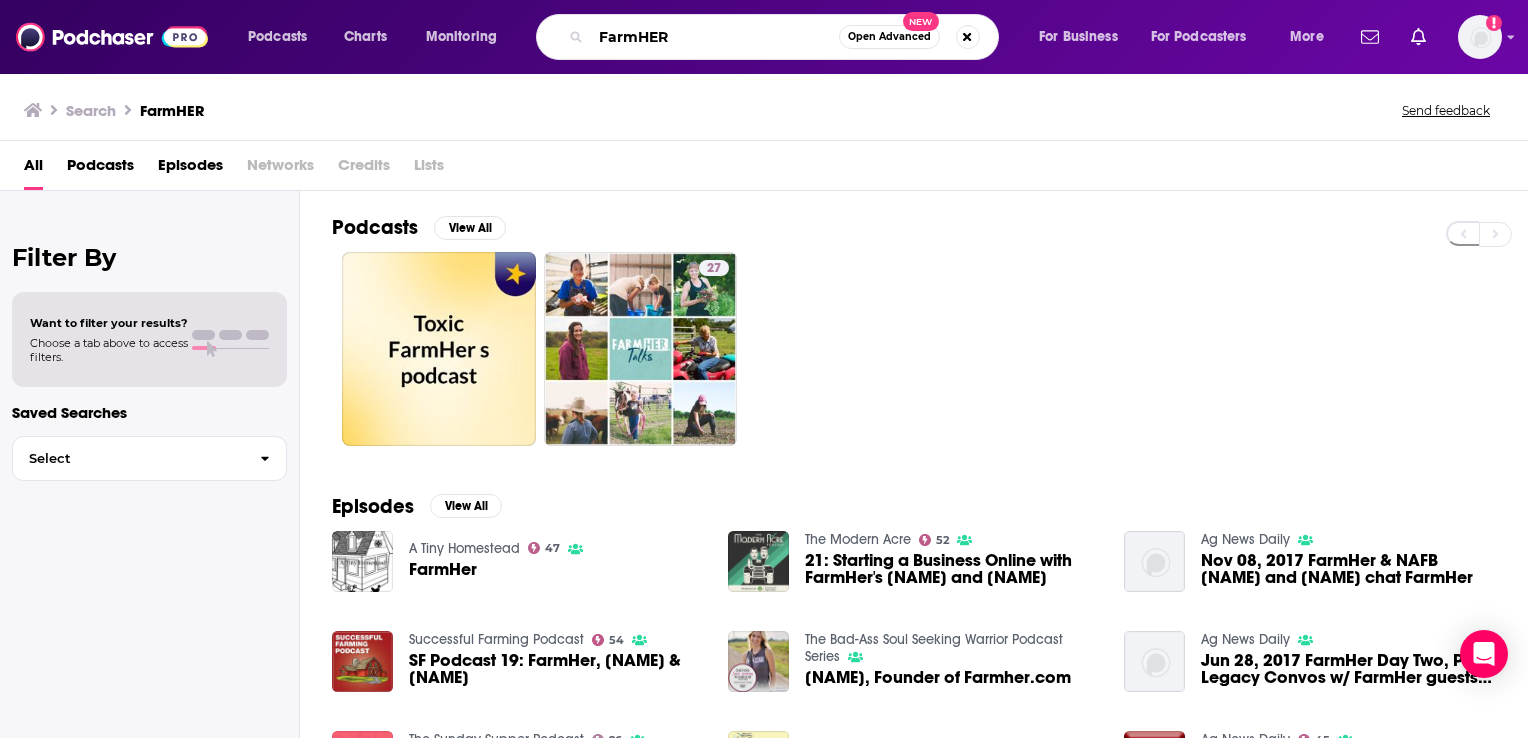 click on "FarmHER" at bounding box center [715, 37] 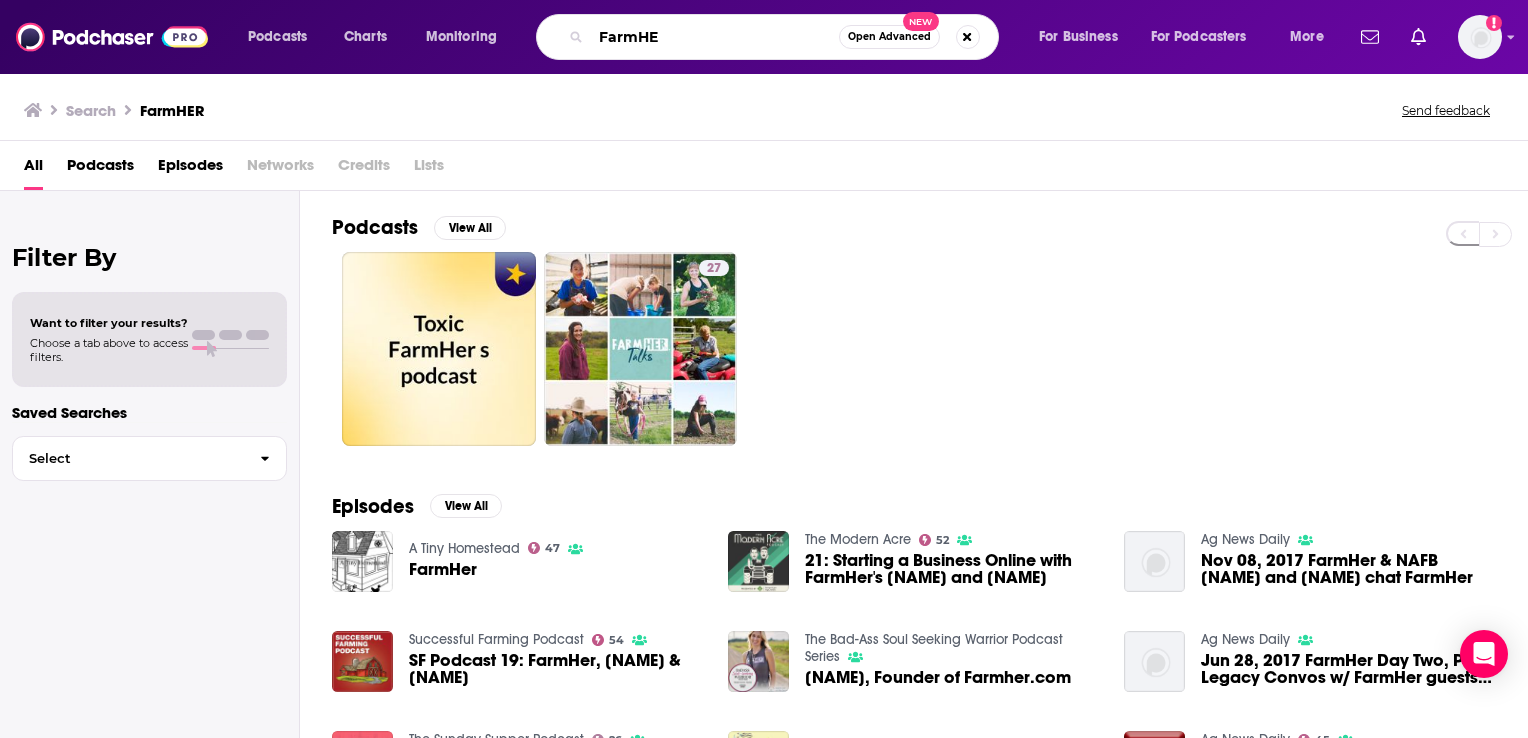 type on "FarmHER" 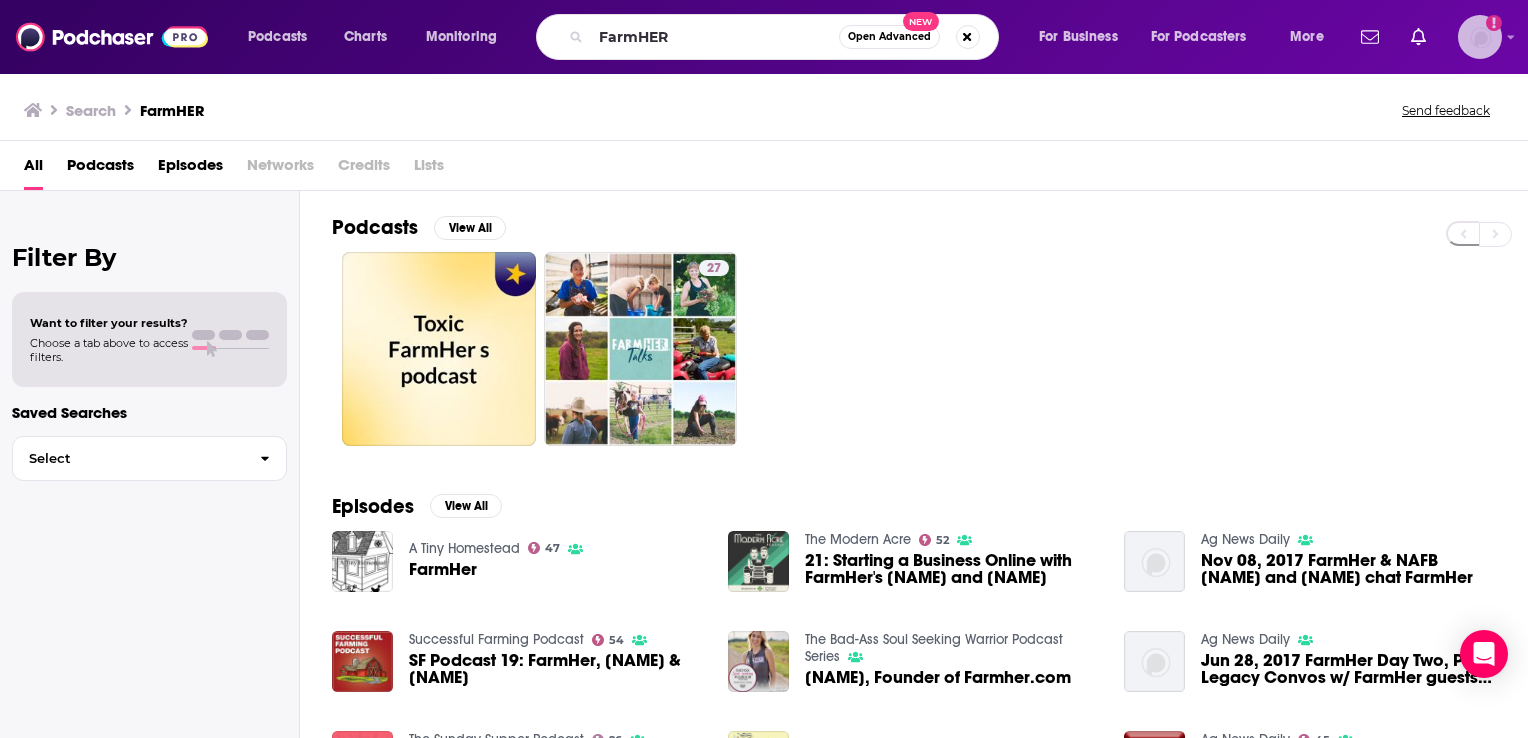 click 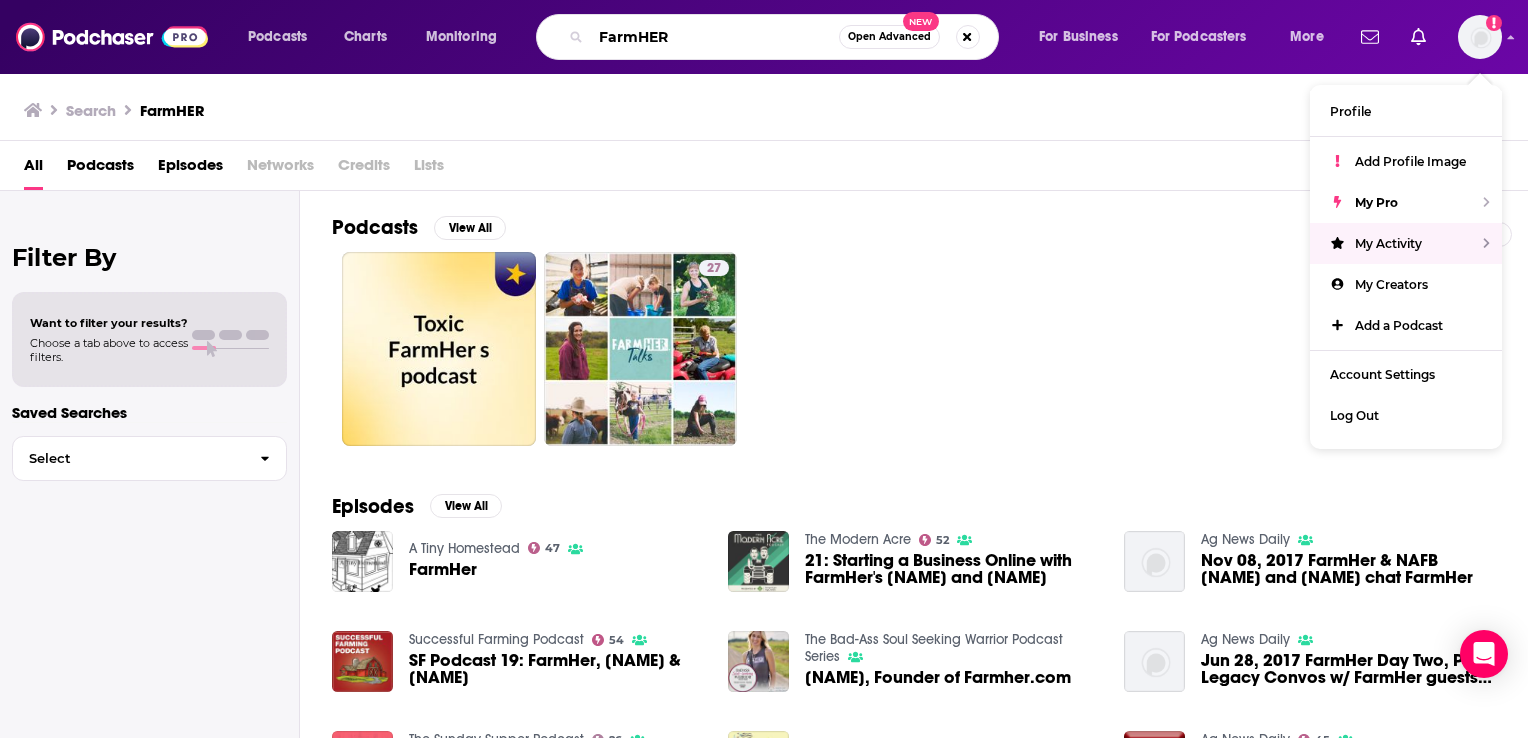 click on "FarmHER" at bounding box center [715, 37] 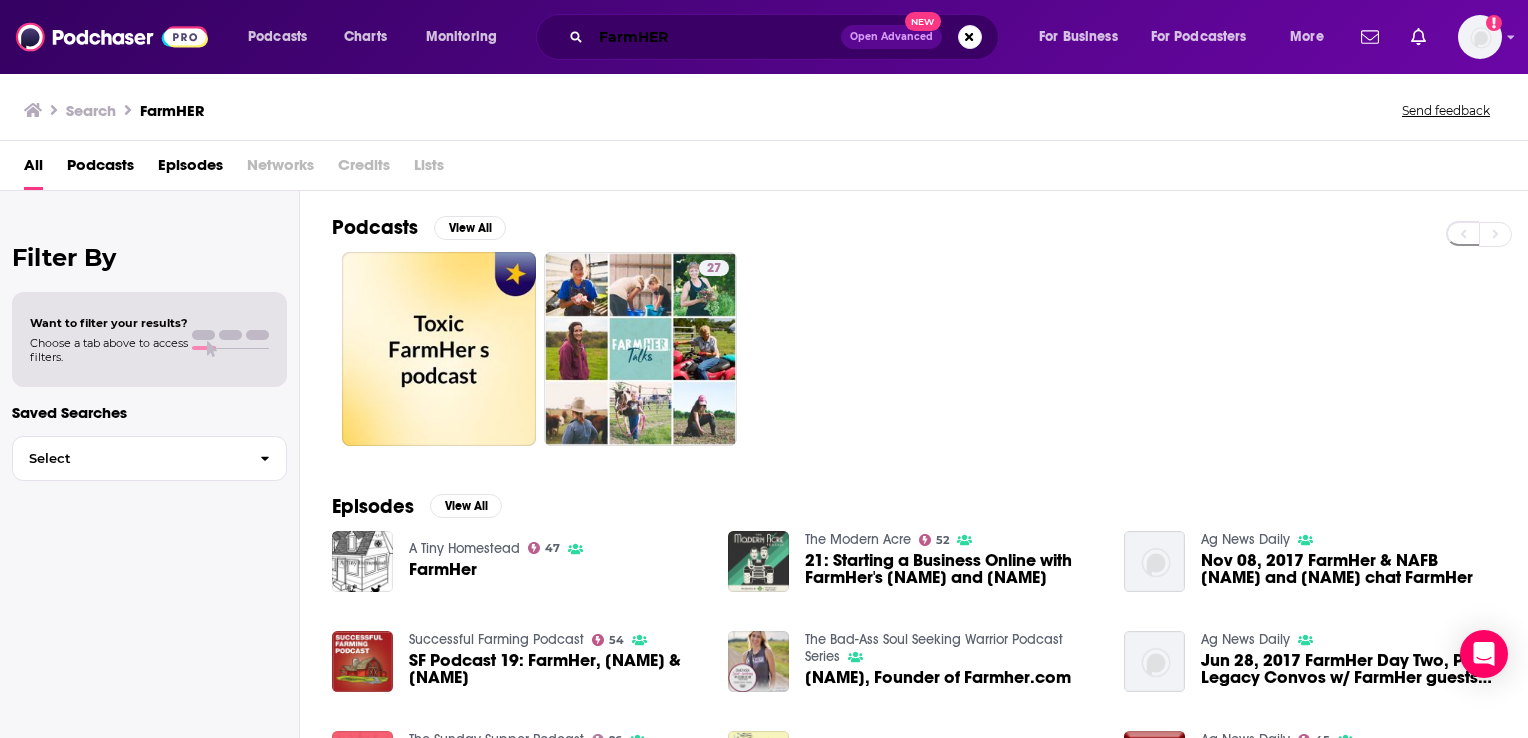 click on "FarmHER" at bounding box center (716, 37) 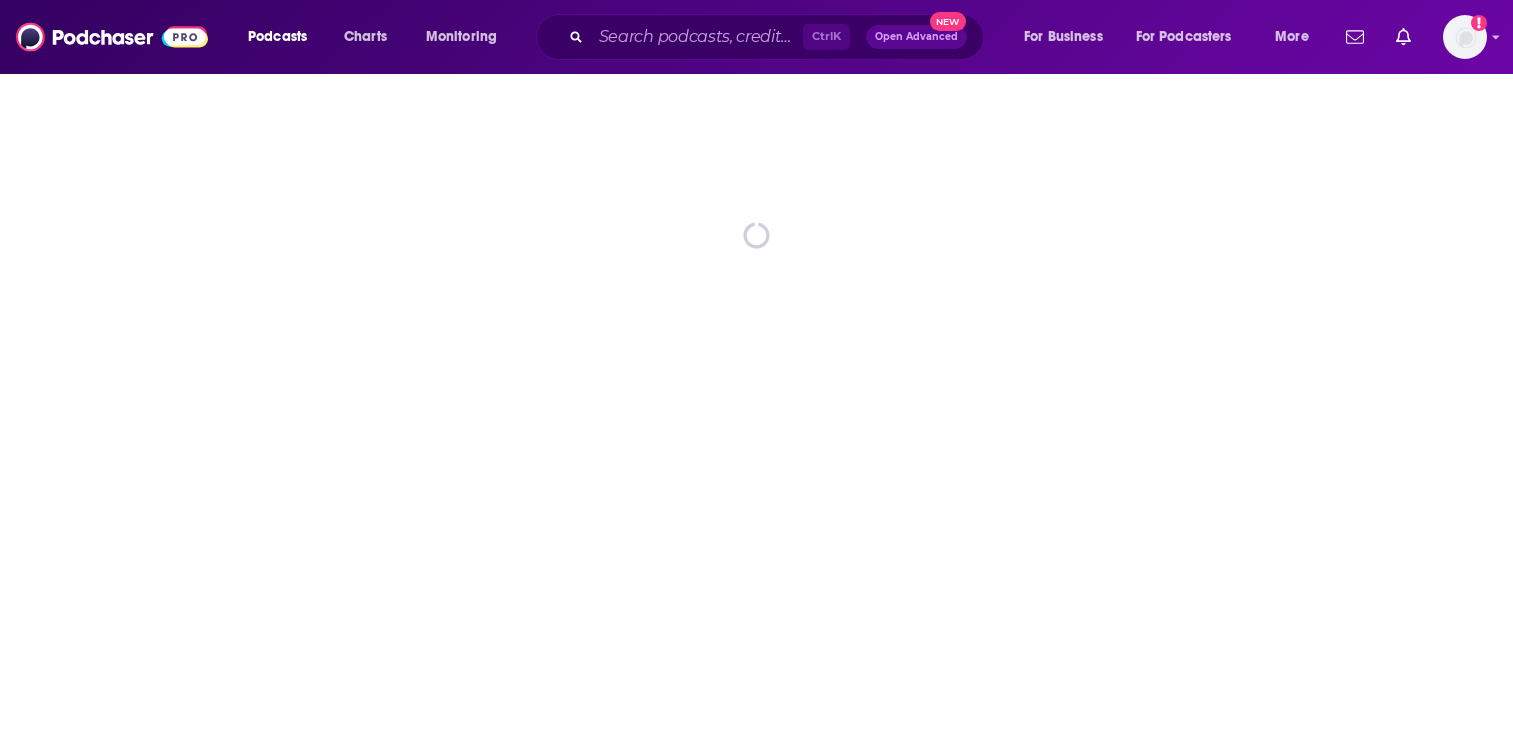 scroll, scrollTop: 0, scrollLeft: 0, axis: both 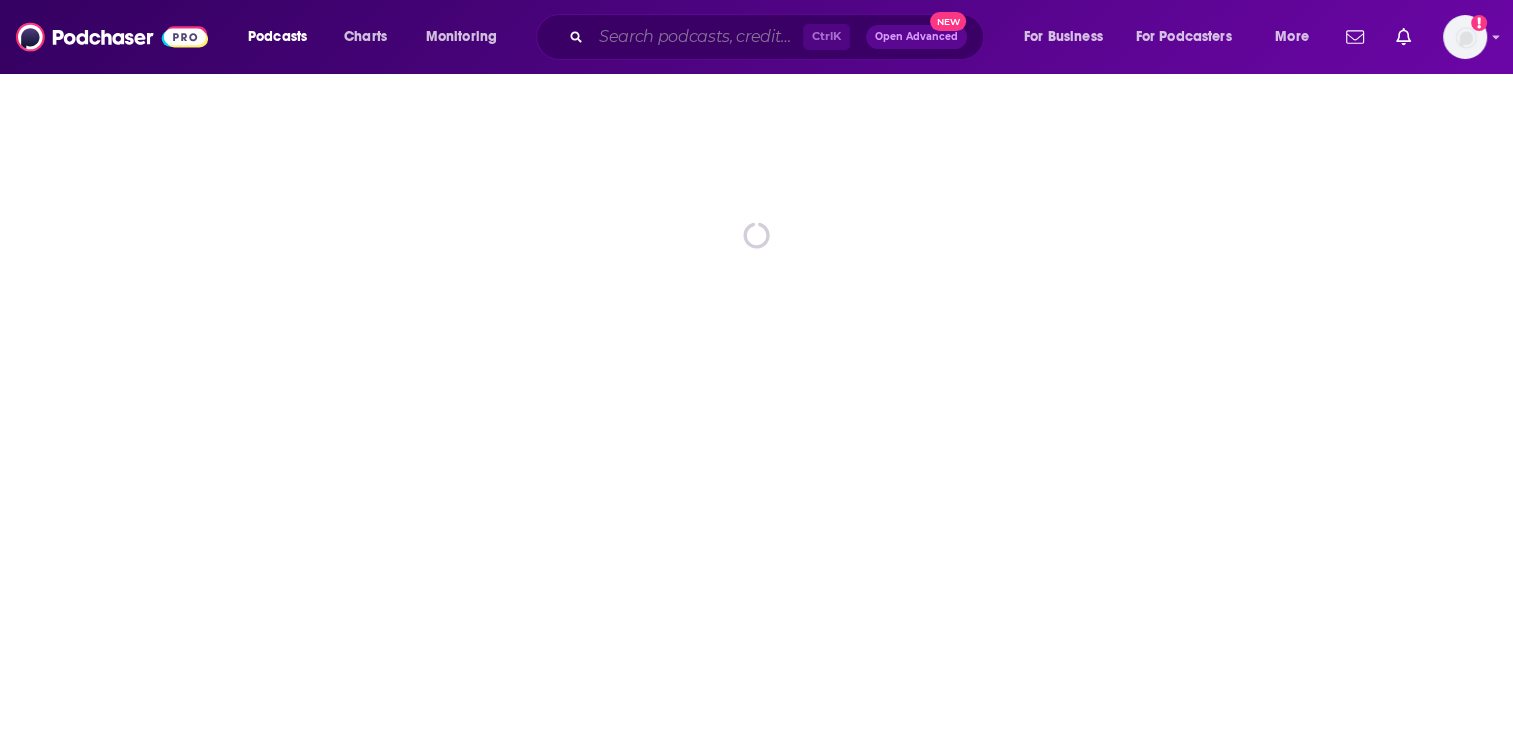 click at bounding box center [697, 37] 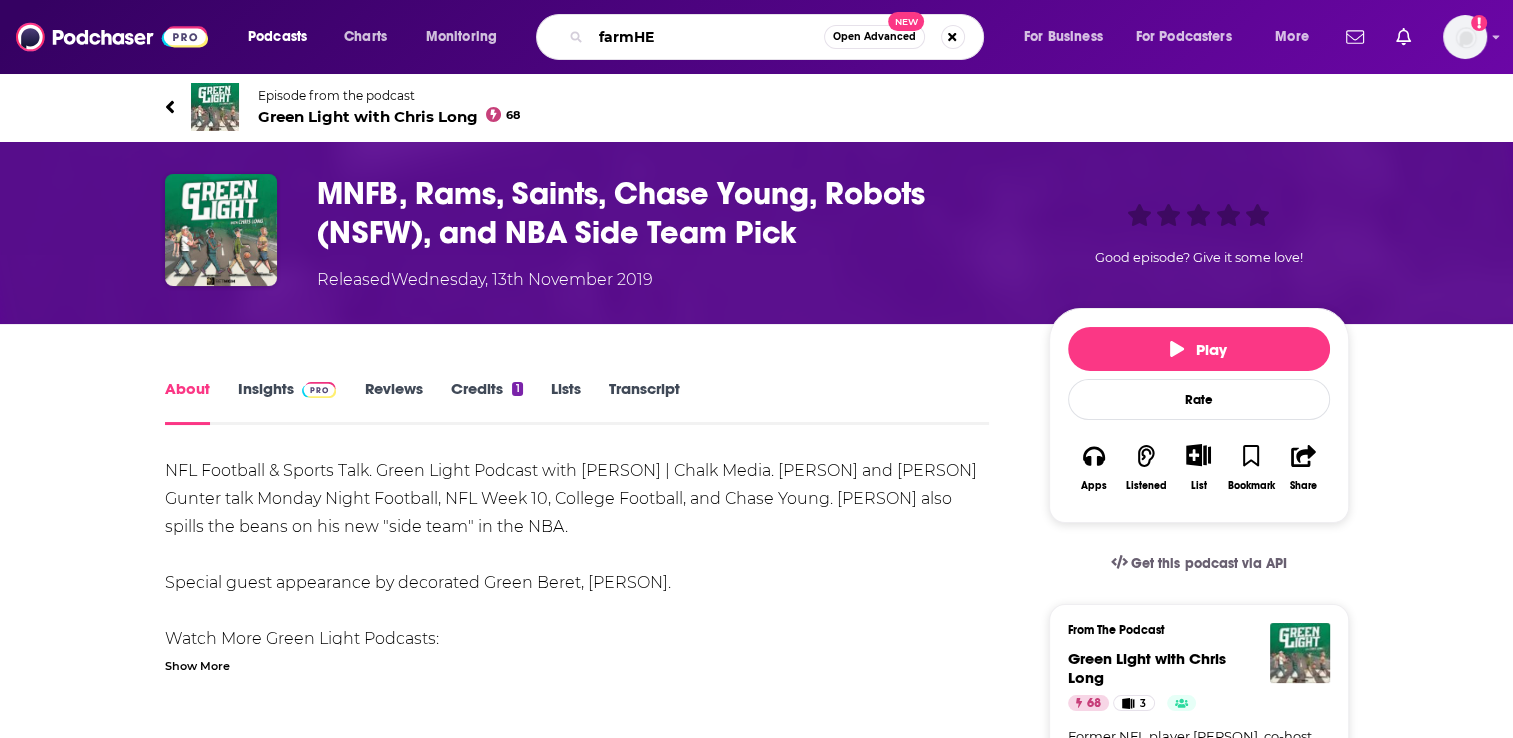 type on "farmHER" 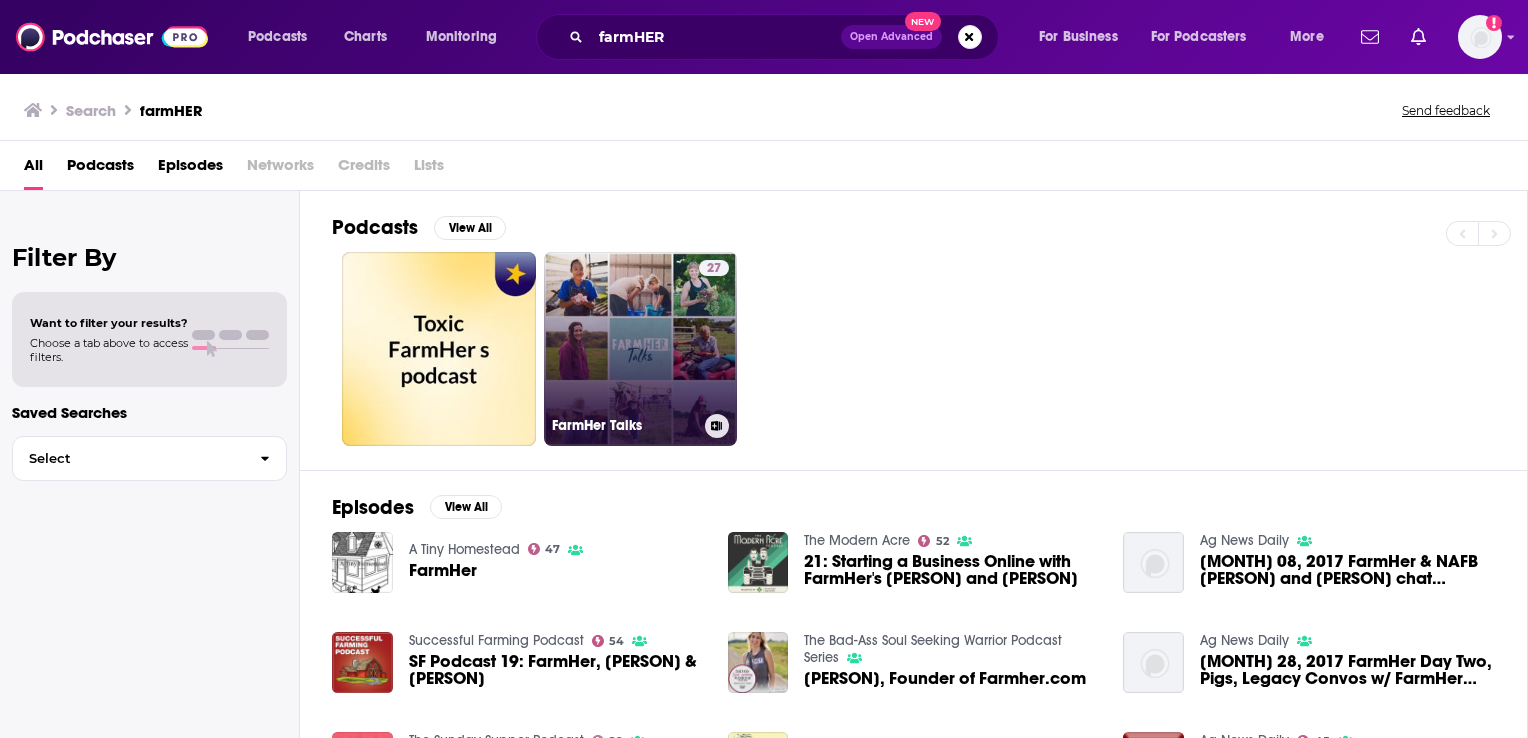 click on "27 FarmHer Talks" at bounding box center (641, 349) 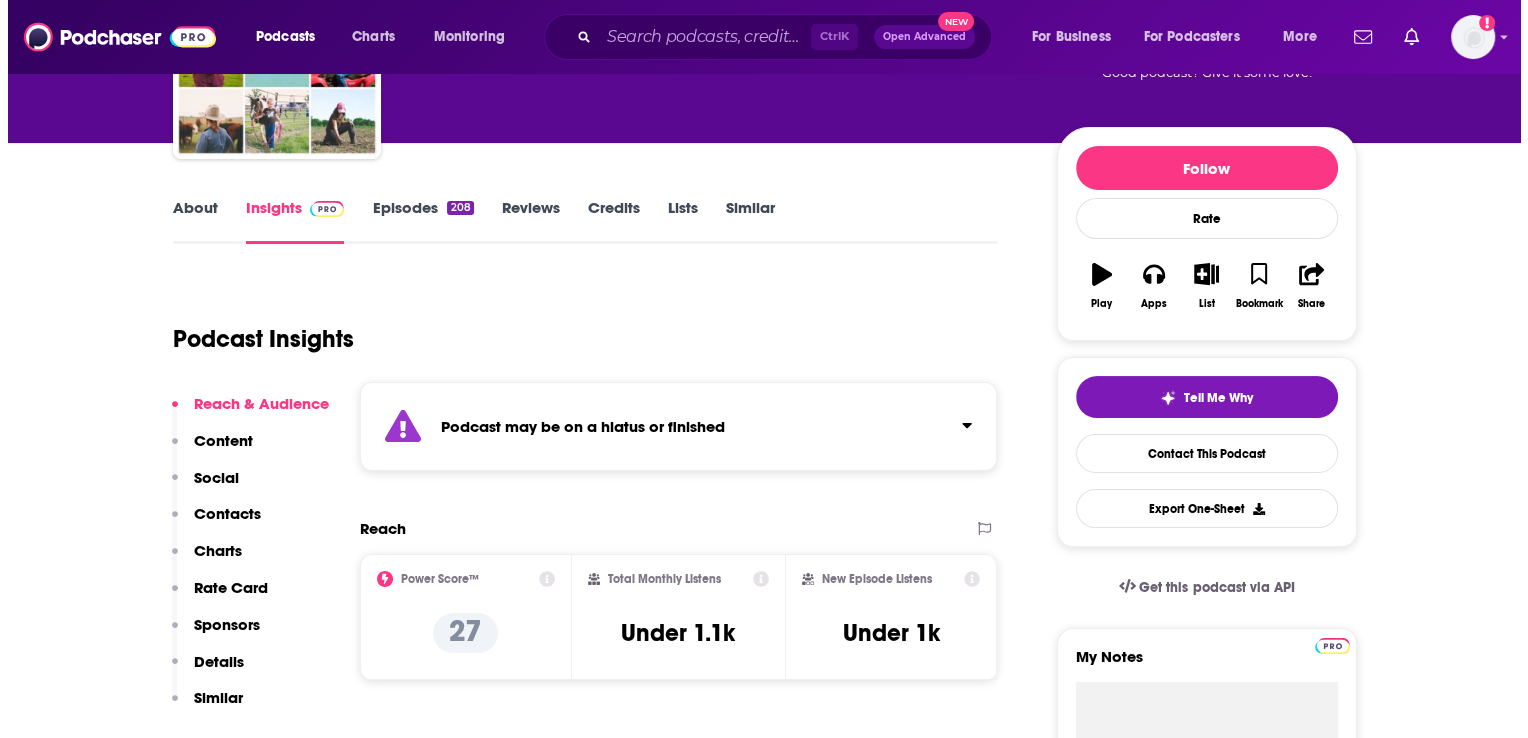 scroll, scrollTop: 0, scrollLeft: 0, axis: both 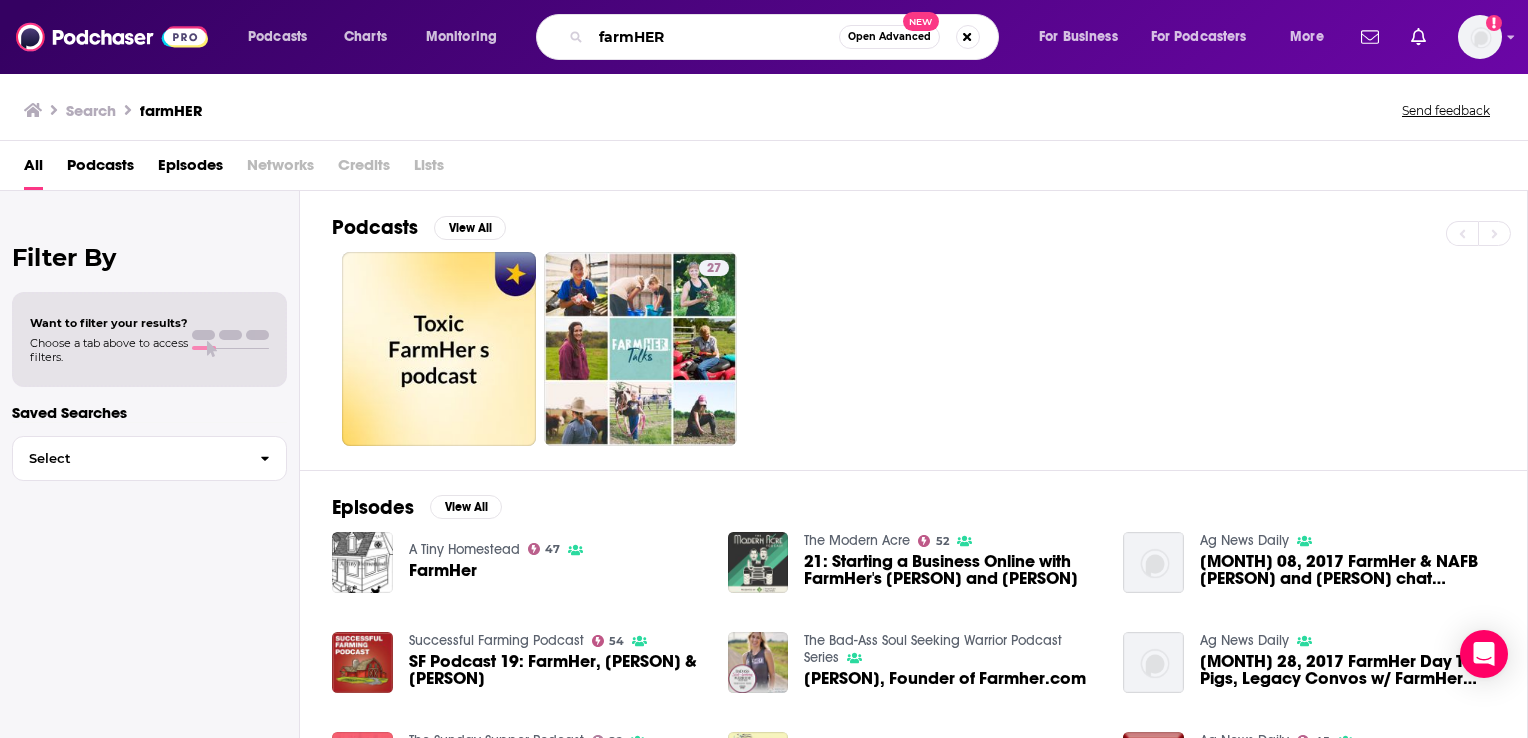 click on "farmHER" at bounding box center [715, 37] 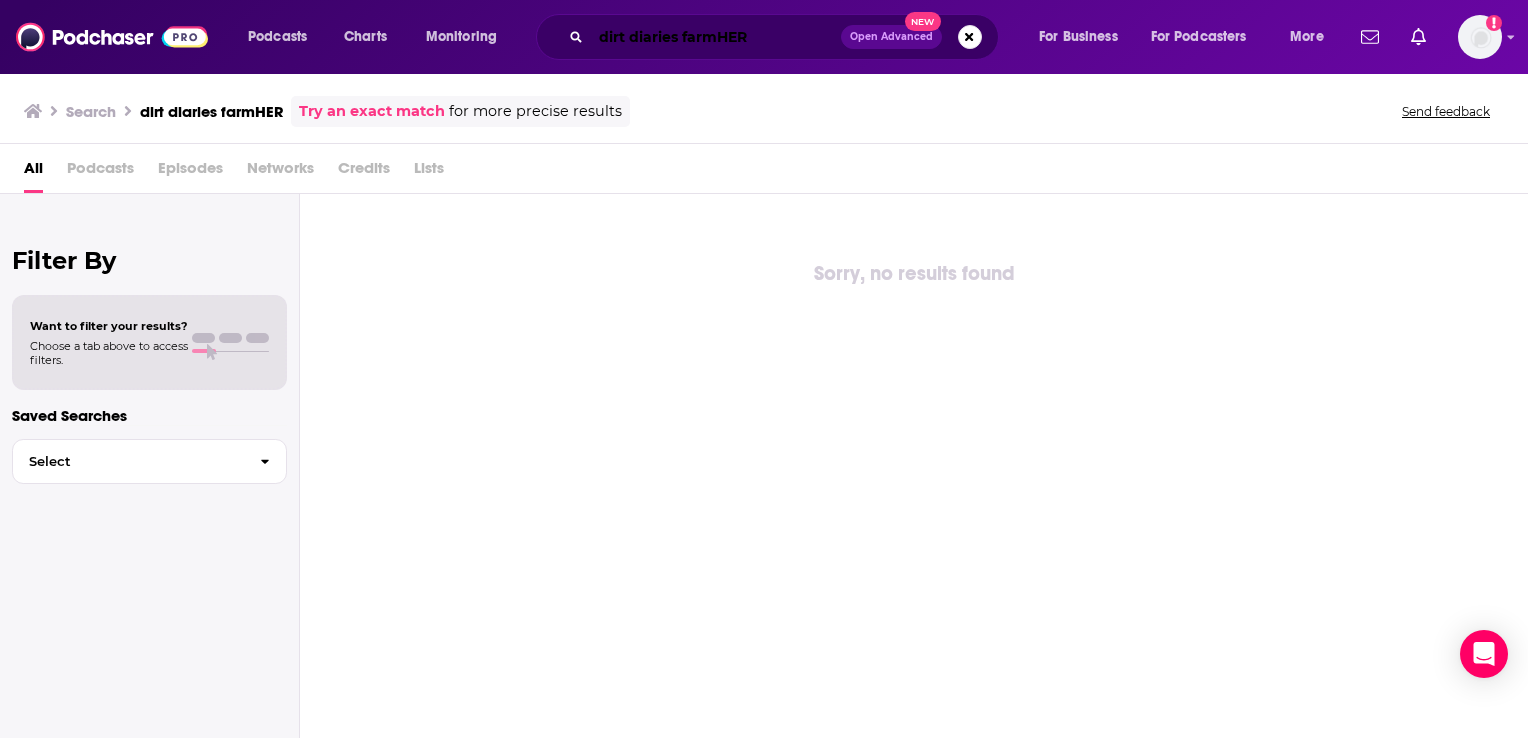 click on "dirt diaries farmHER" at bounding box center (716, 37) 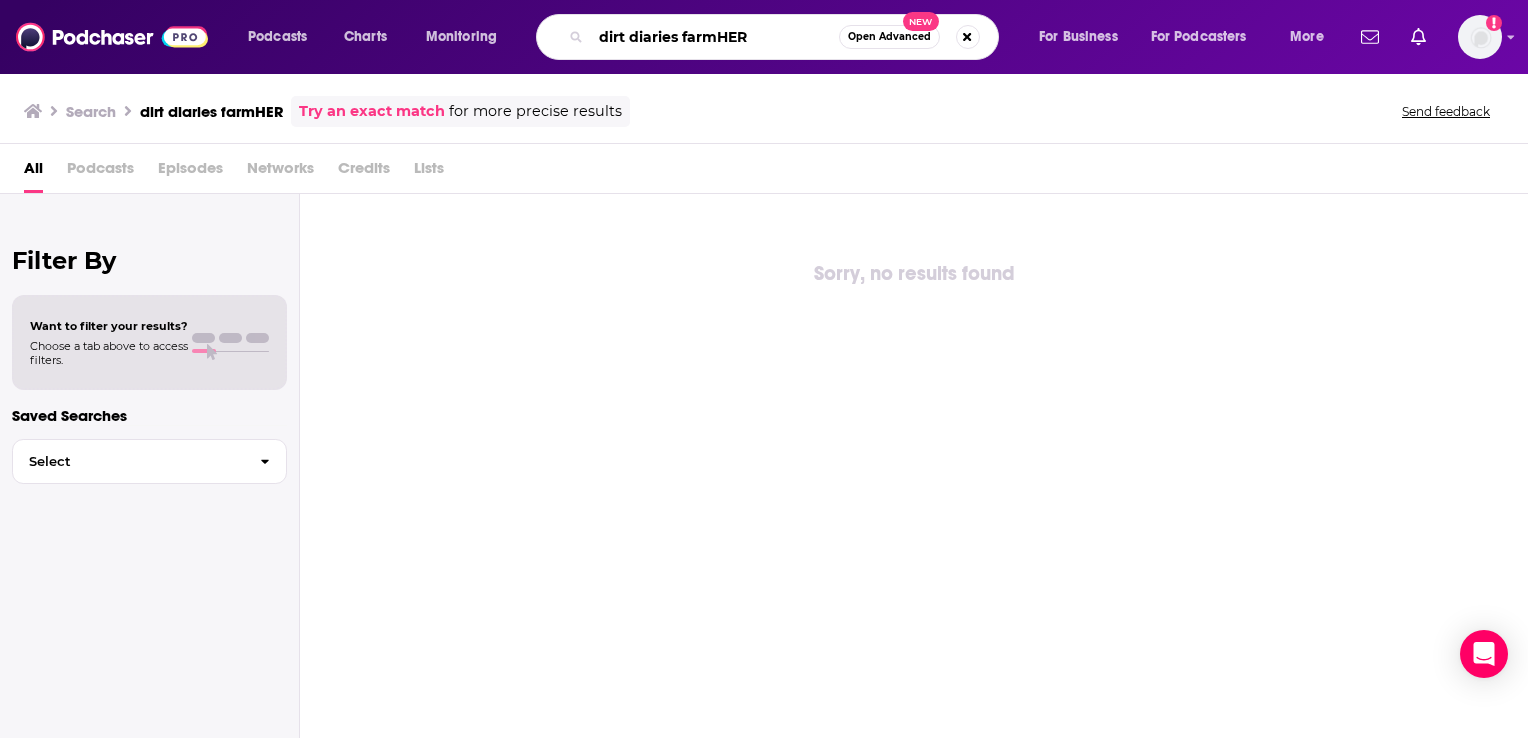 click on "dirt diaries farmHER" at bounding box center (715, 37) 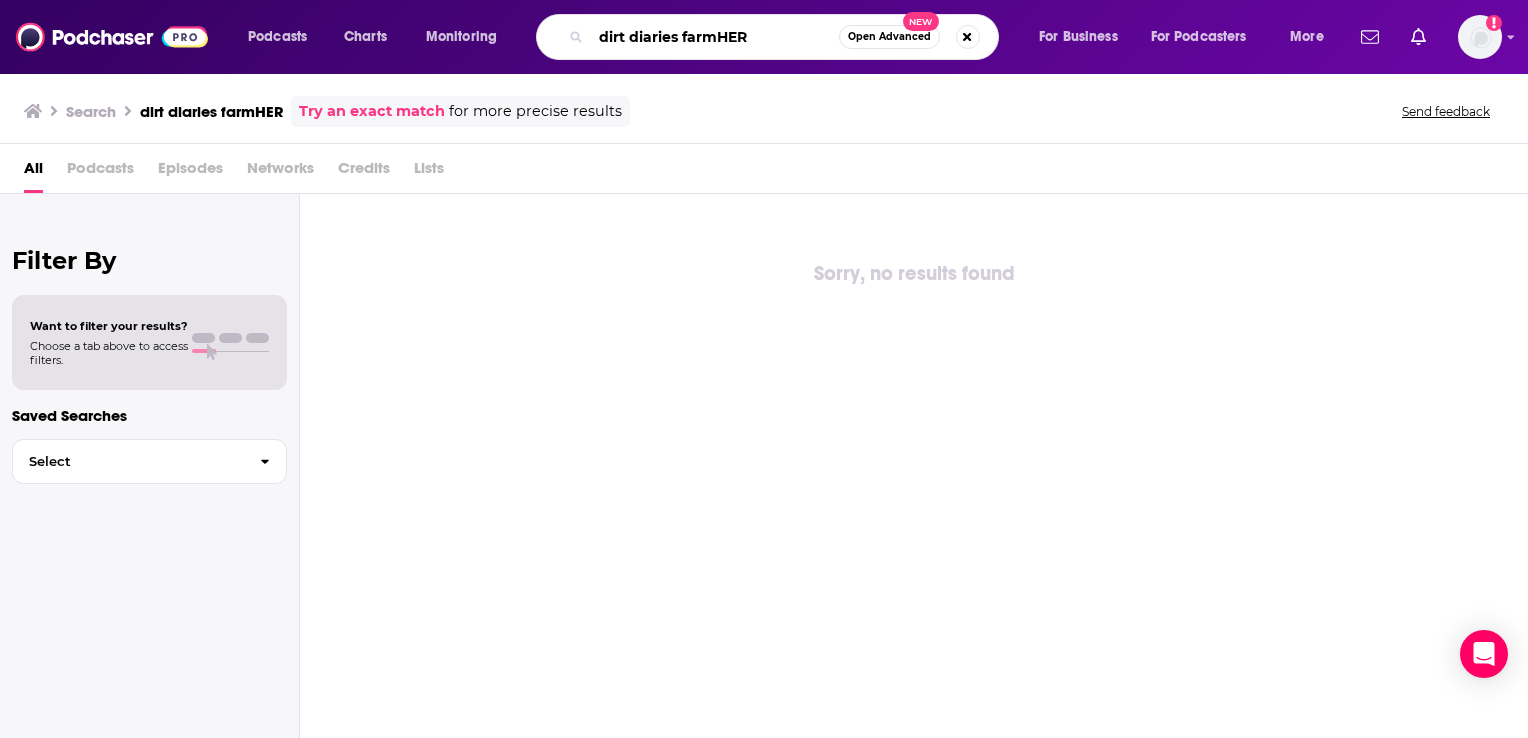 drag, startPoint x: 752, startPoint y: 37, endPoint x: 633, endPoint y: 42, distance: 119.104996 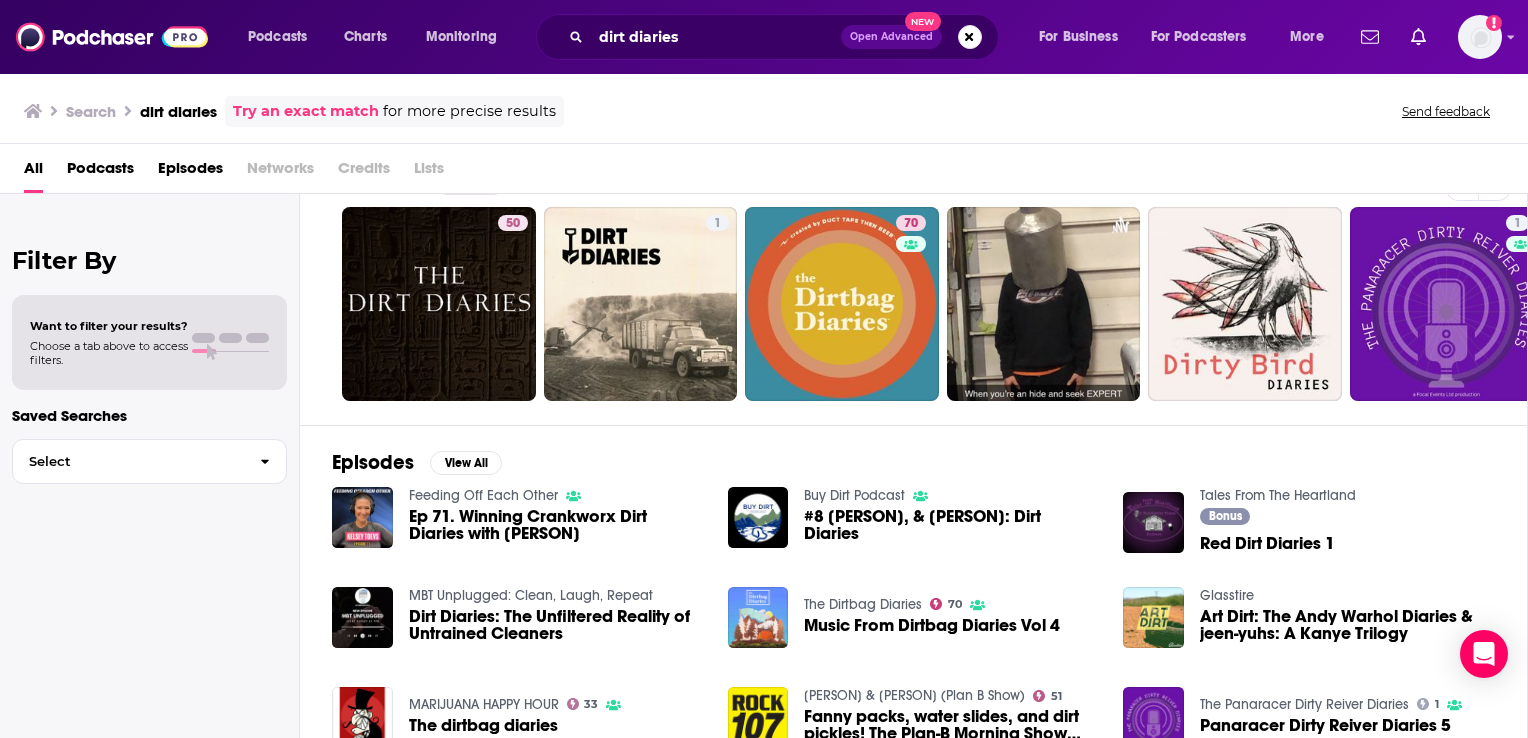 scroll, scrollTop: 0, scrollLeft: 0, axis: both 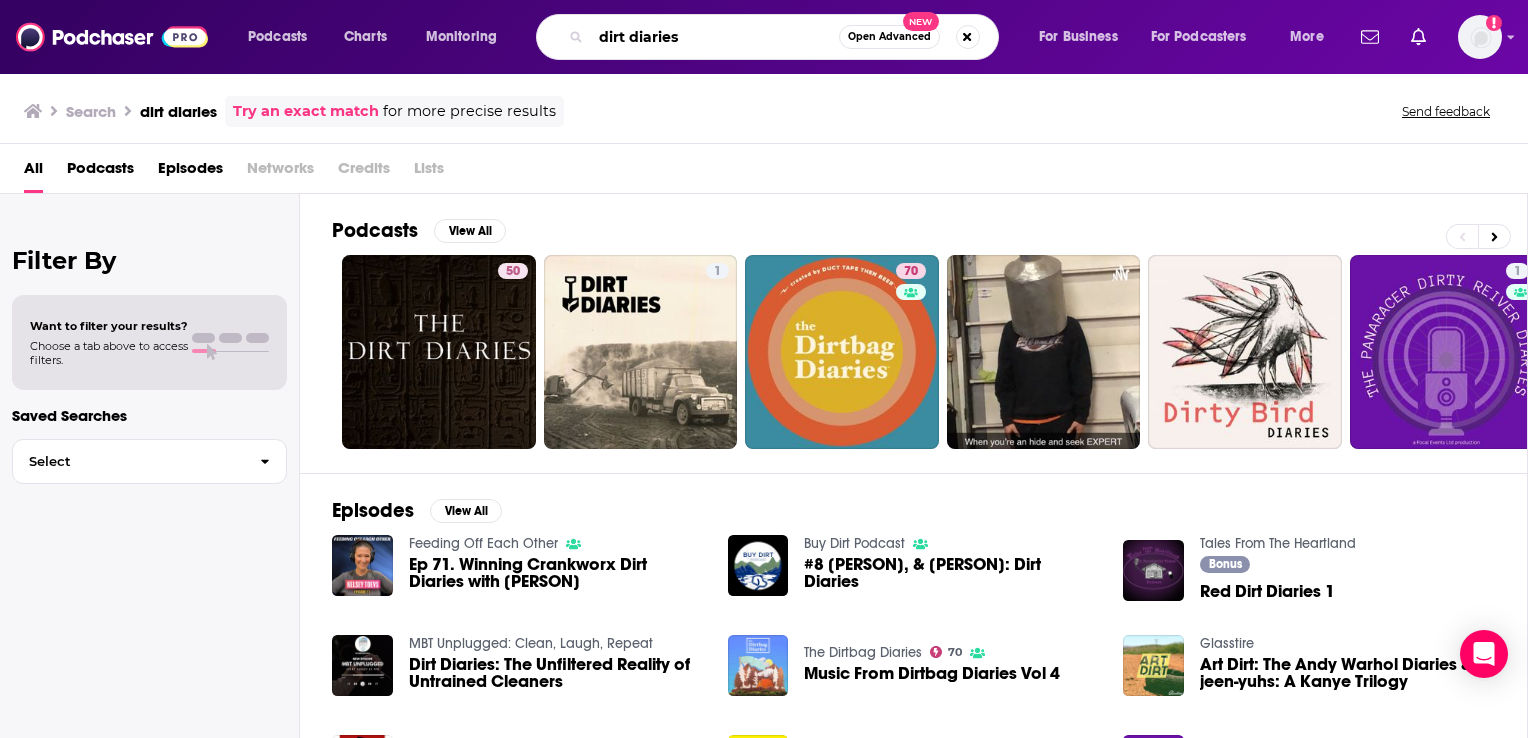 click on "dirt diaries" at bounding box center [715, 37] 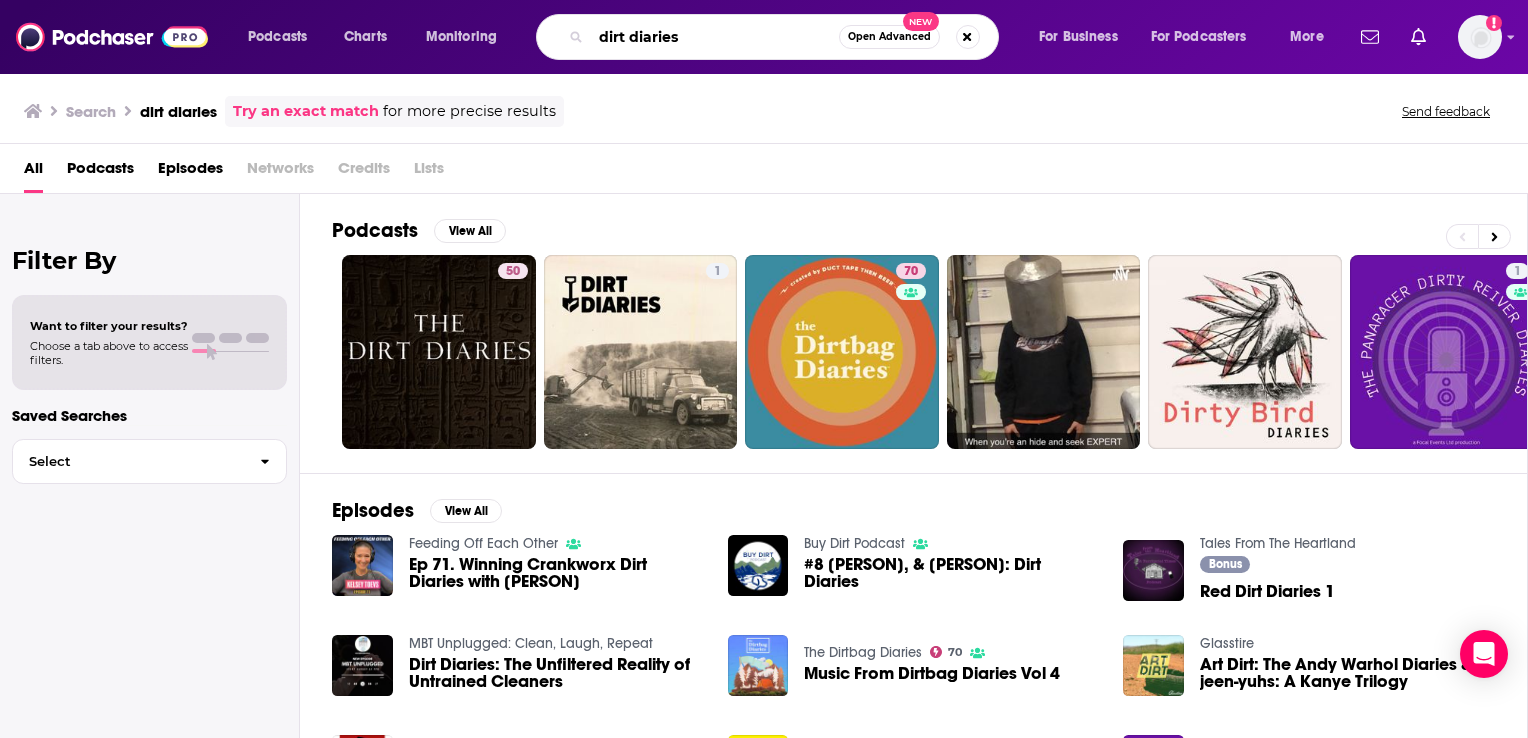 click on "dirt diaries" at bounding box center (715, 37) 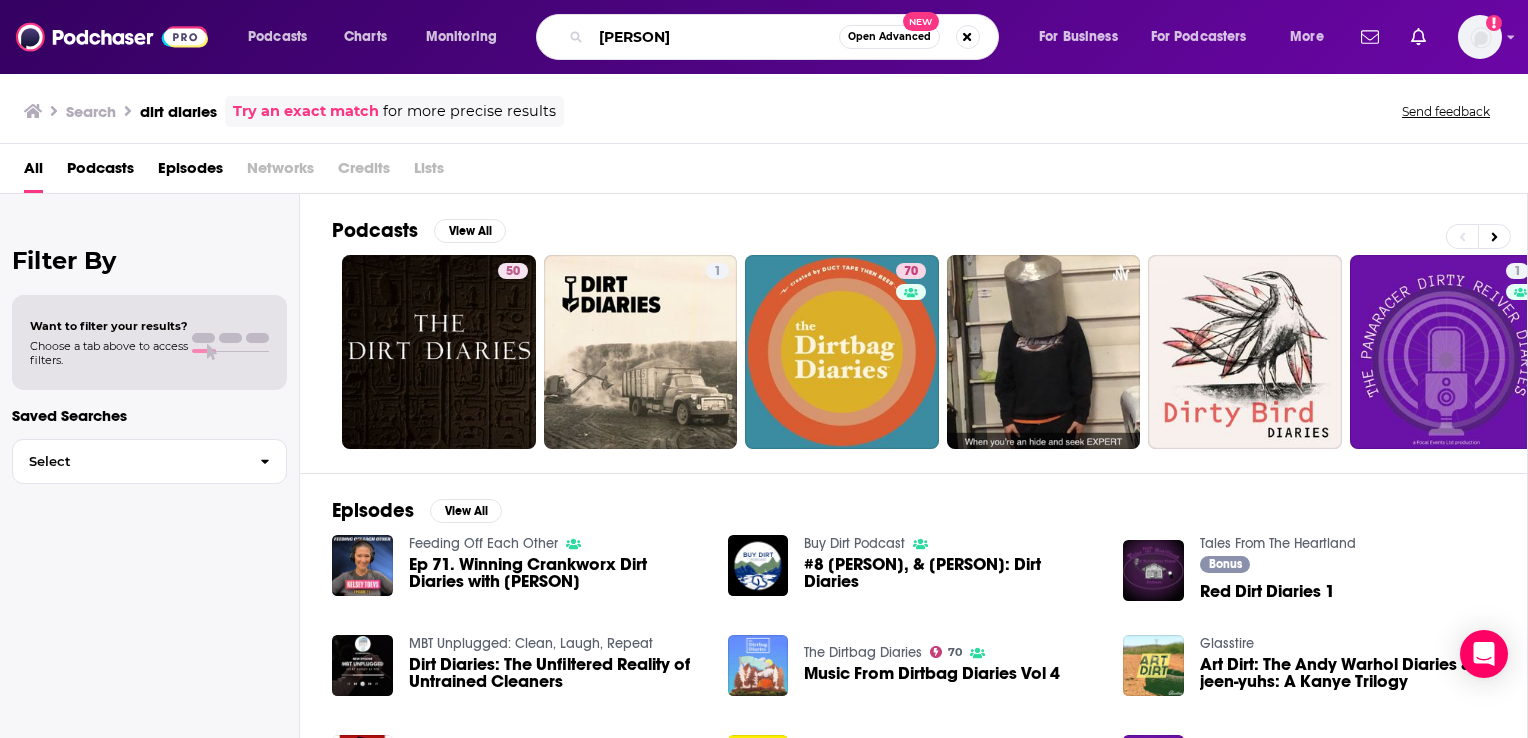 type on "kirbie schnoor" 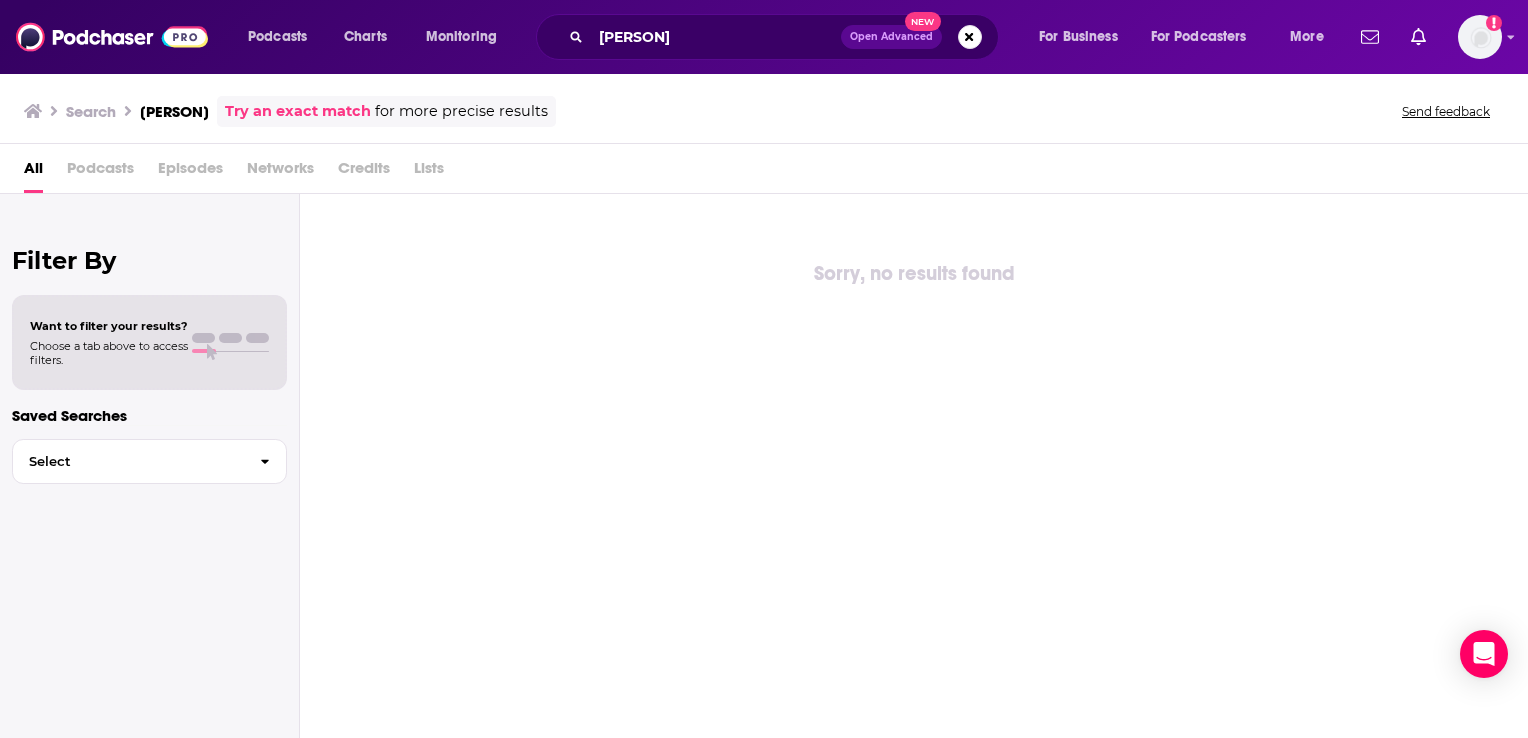 click on "All Podcasts Episodes Networks Credits Lists" at bounding box center [764, 169] 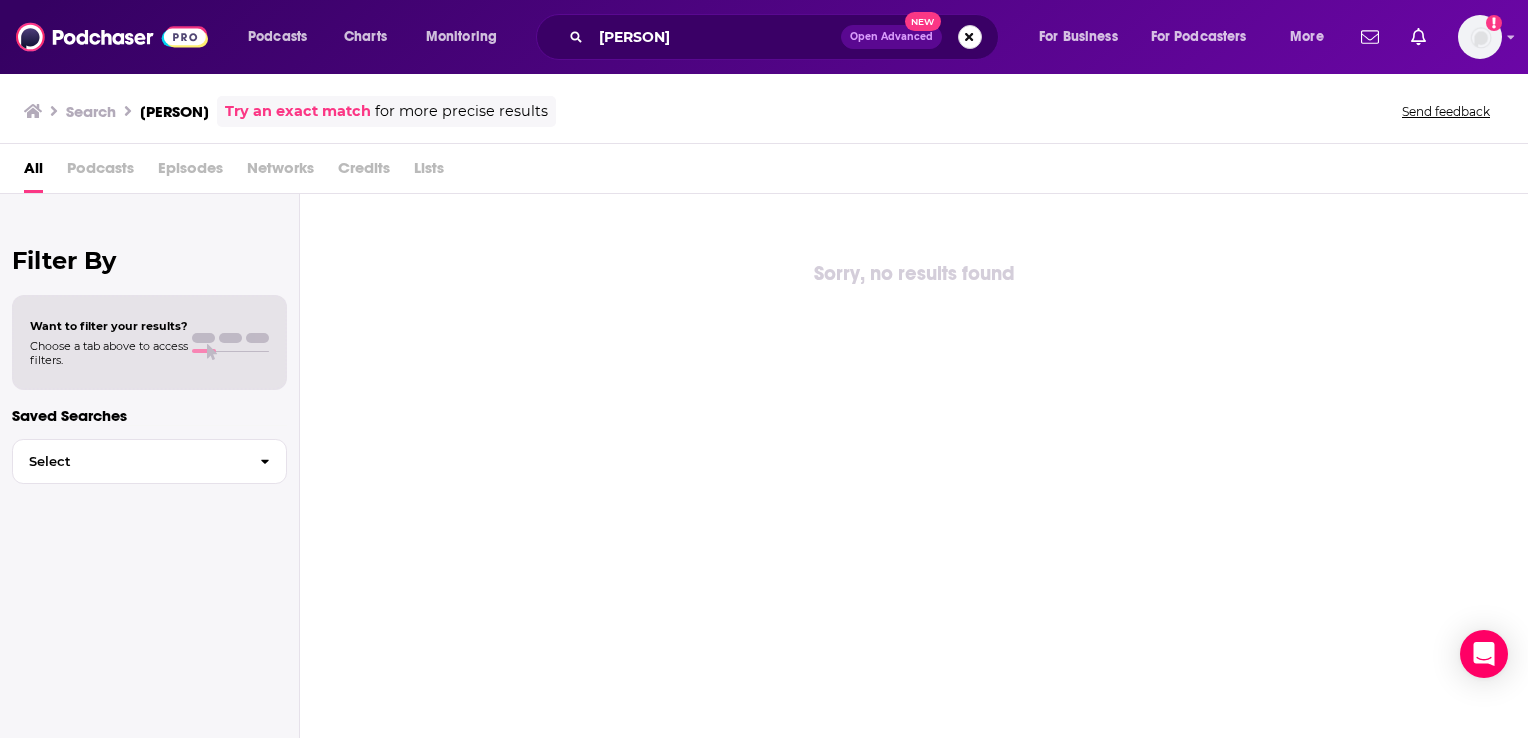 click at bounding box center (970, 37) 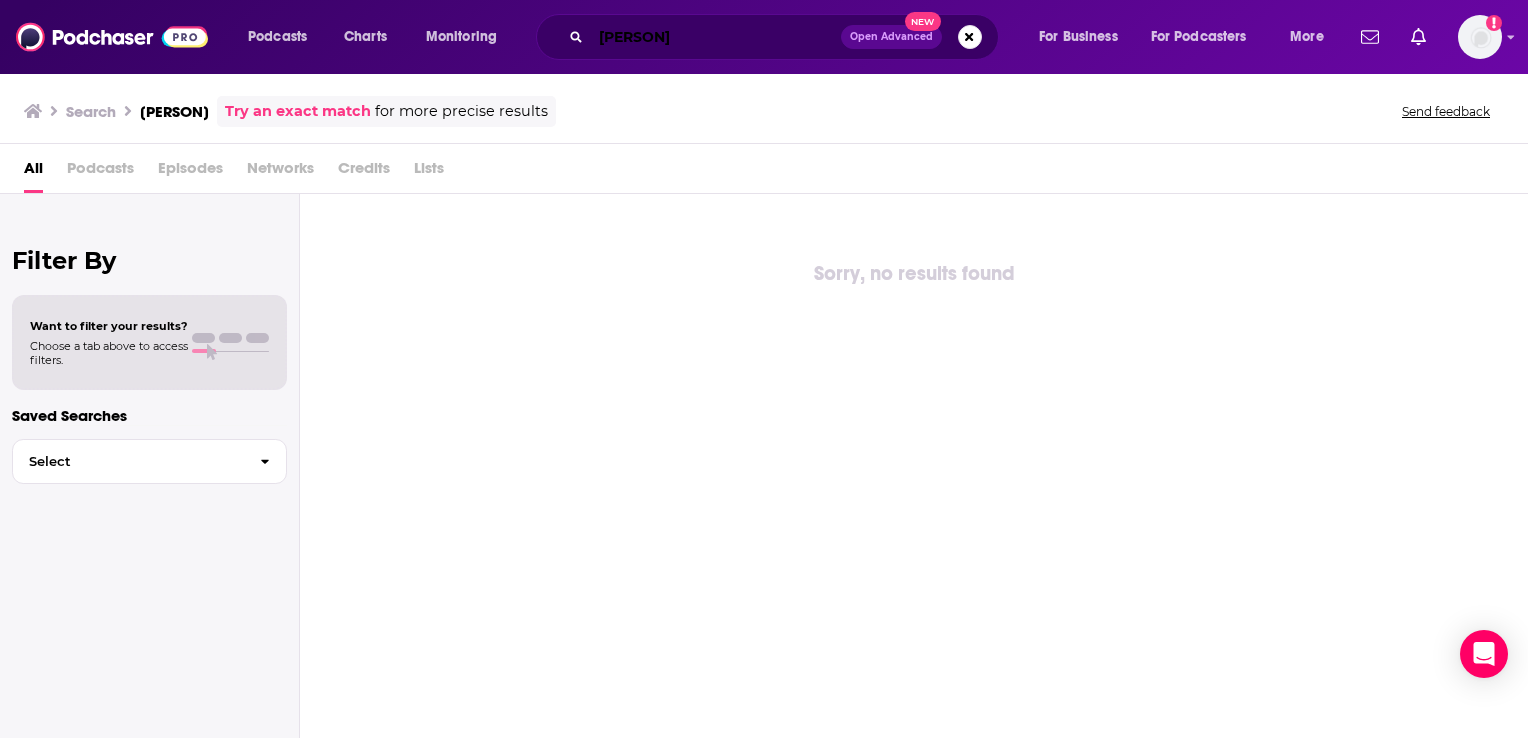 type 